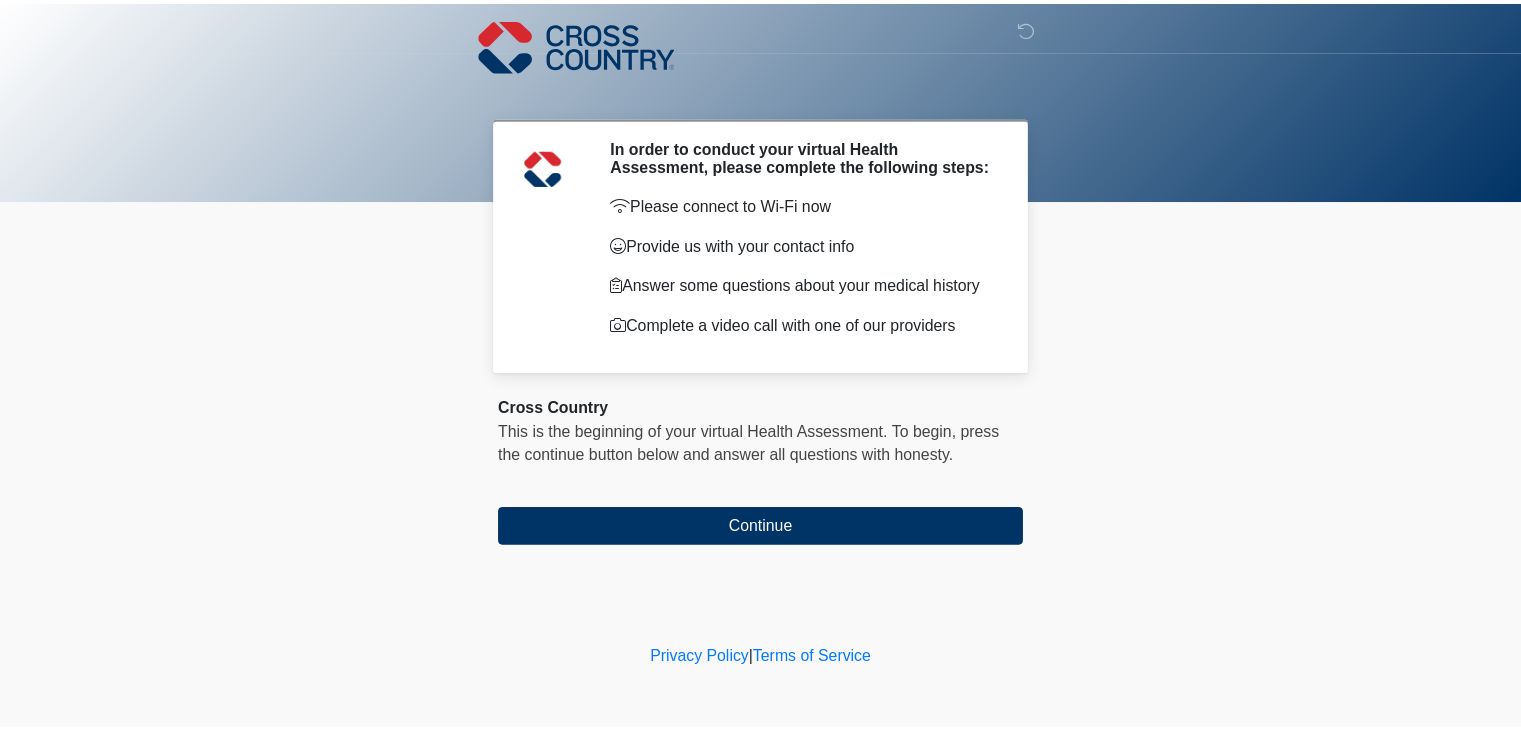 scroll, scrollTop: 0, scrollLeft: 0, axis: both 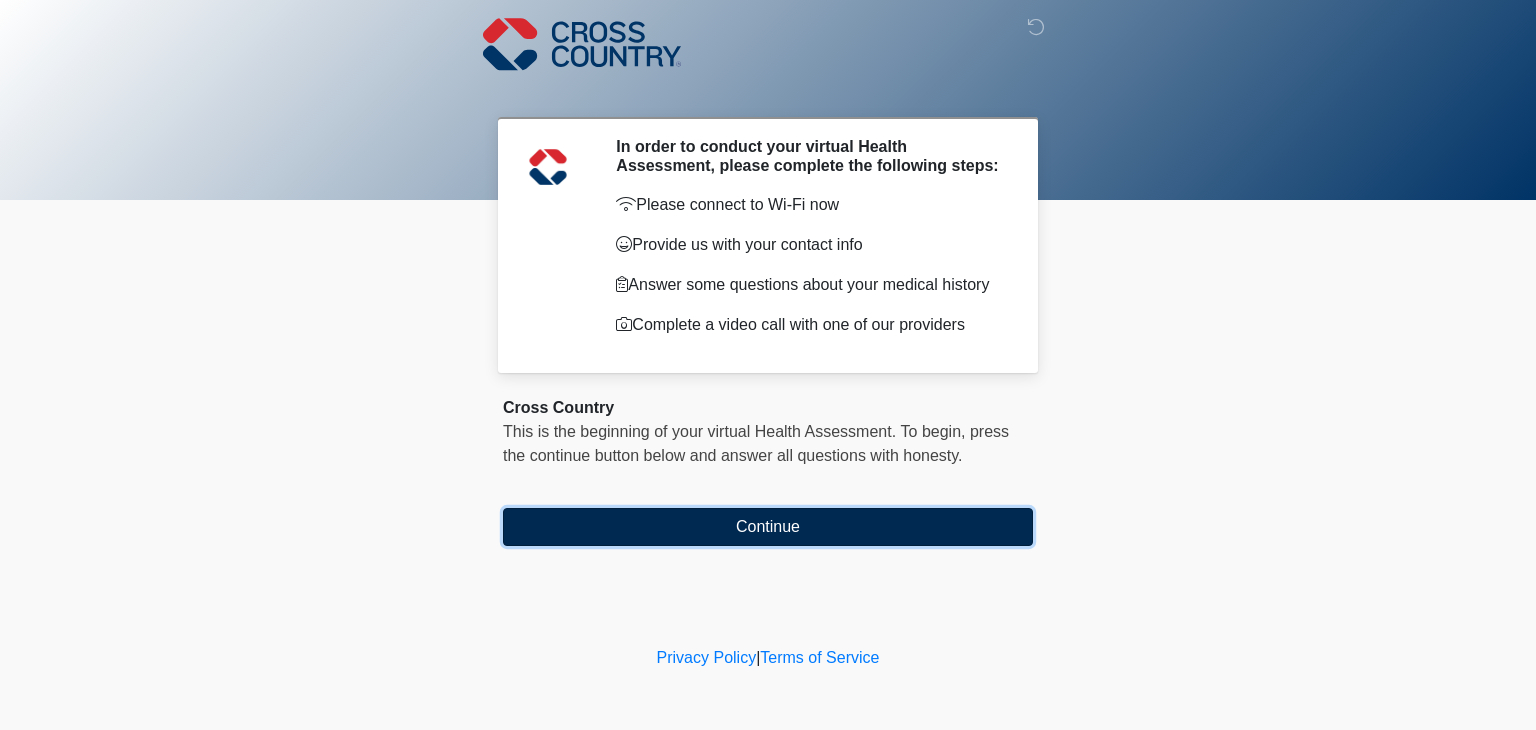 click on "Continue" at bounding box center (768, 527) 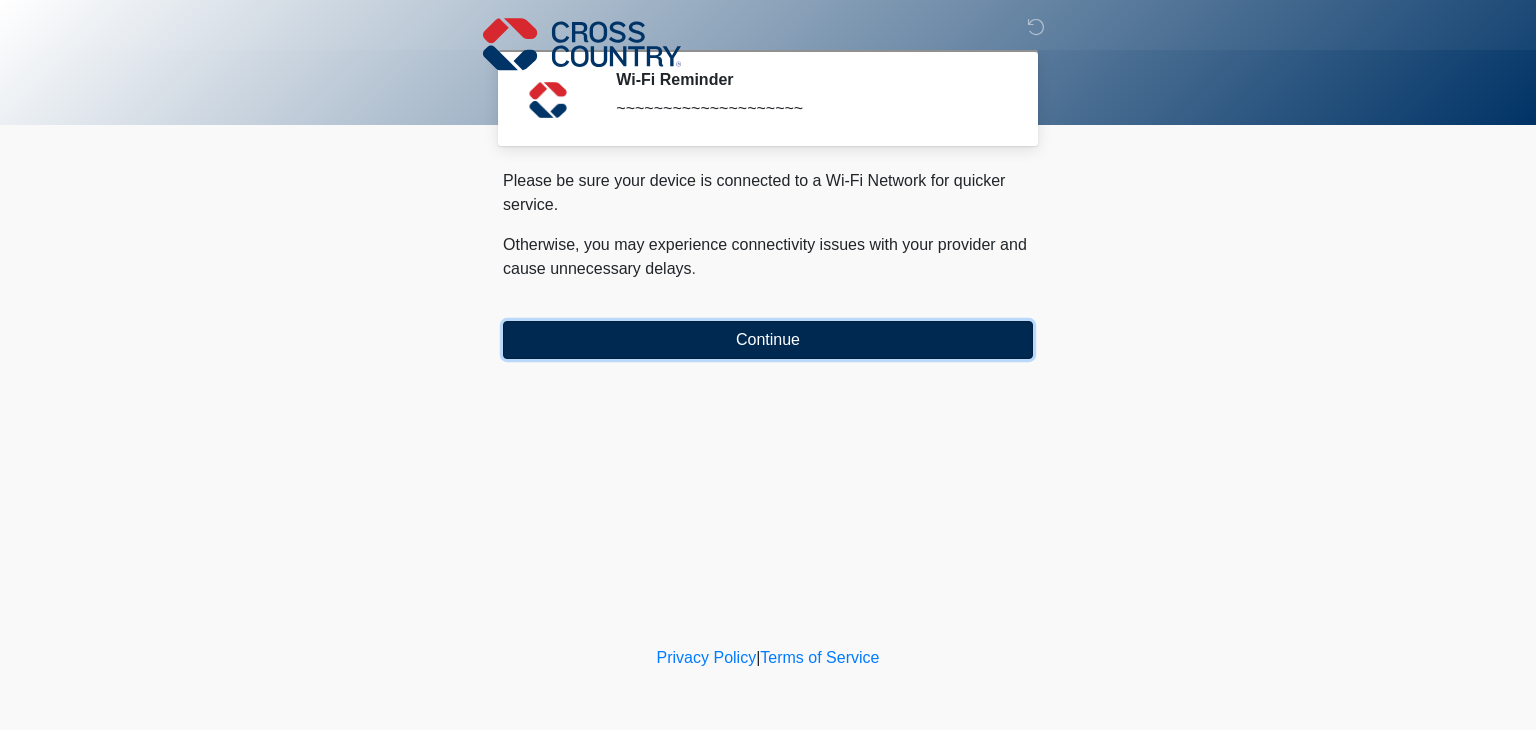 click on "Continue" at bounding box center (768, 340) 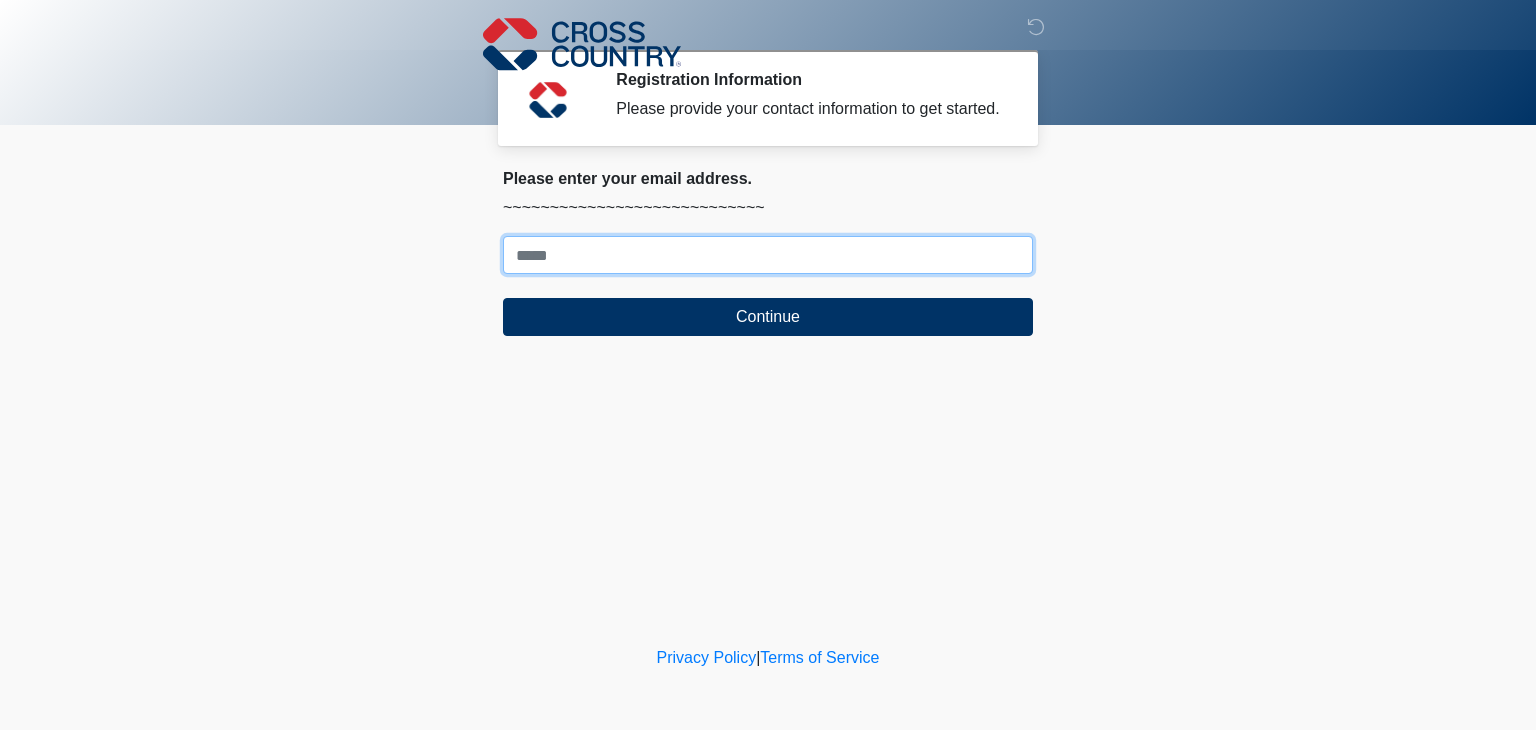 click on "Where should we email your response?" at bounding box center (768, 255) 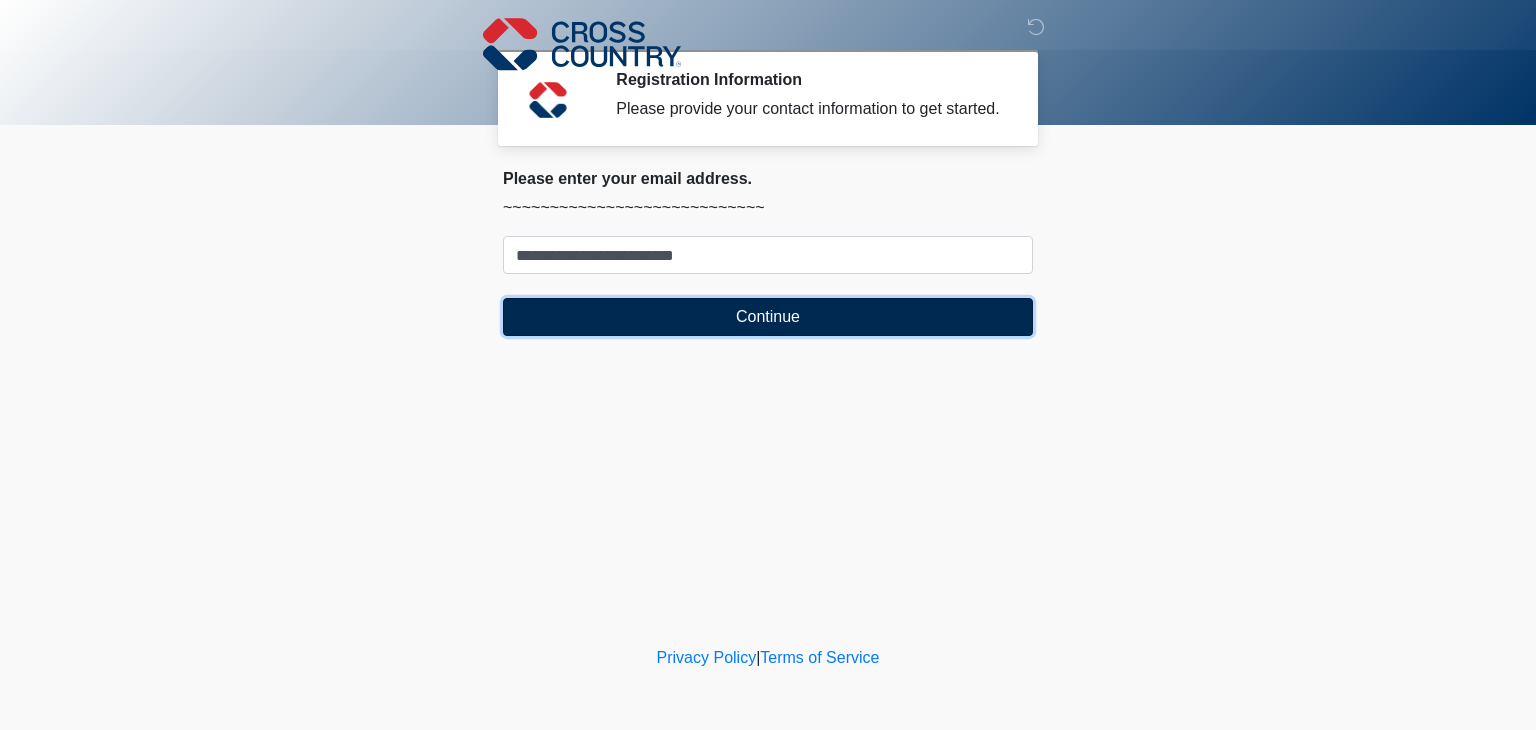 click on "Continue" at bounding box center [768, 317] 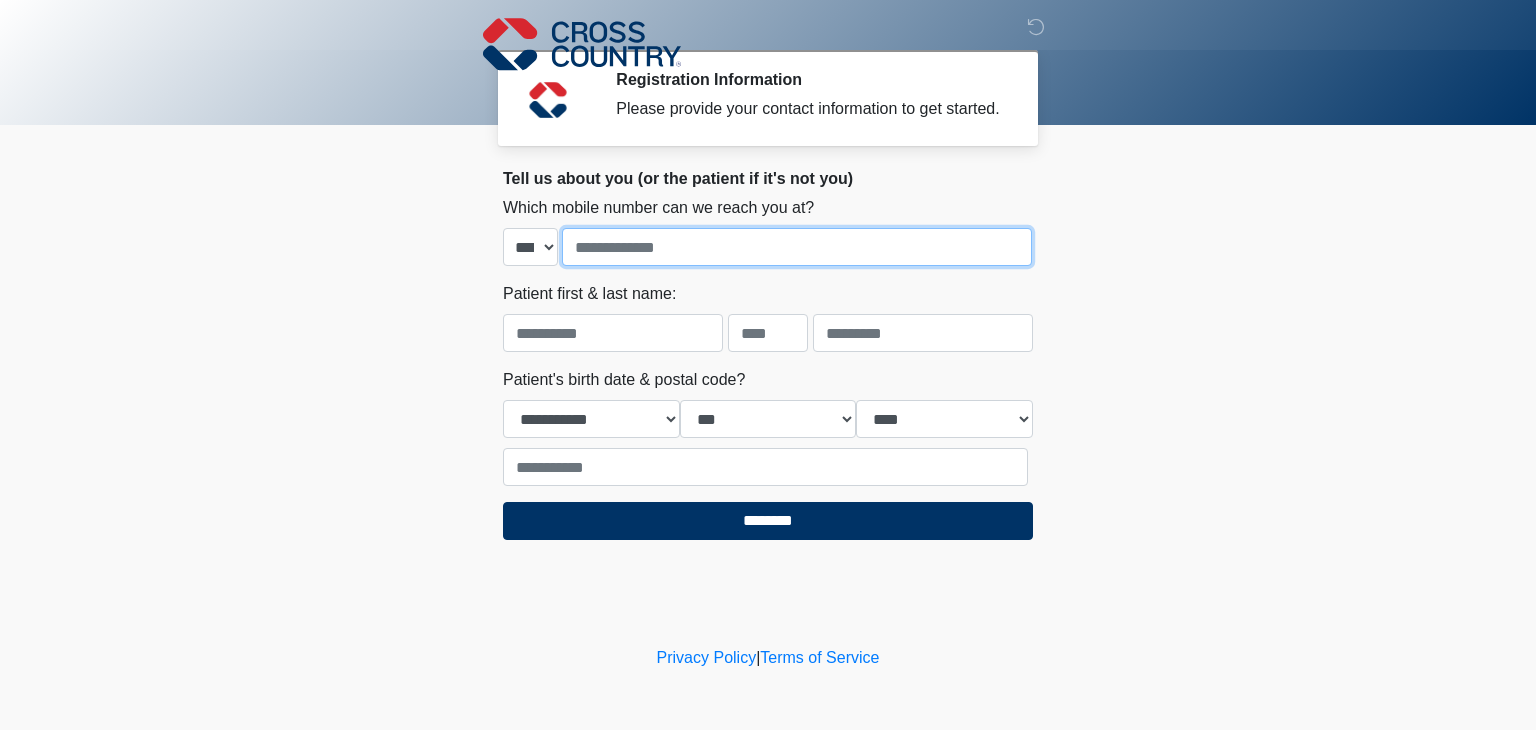click at bounding box center (797, 247) 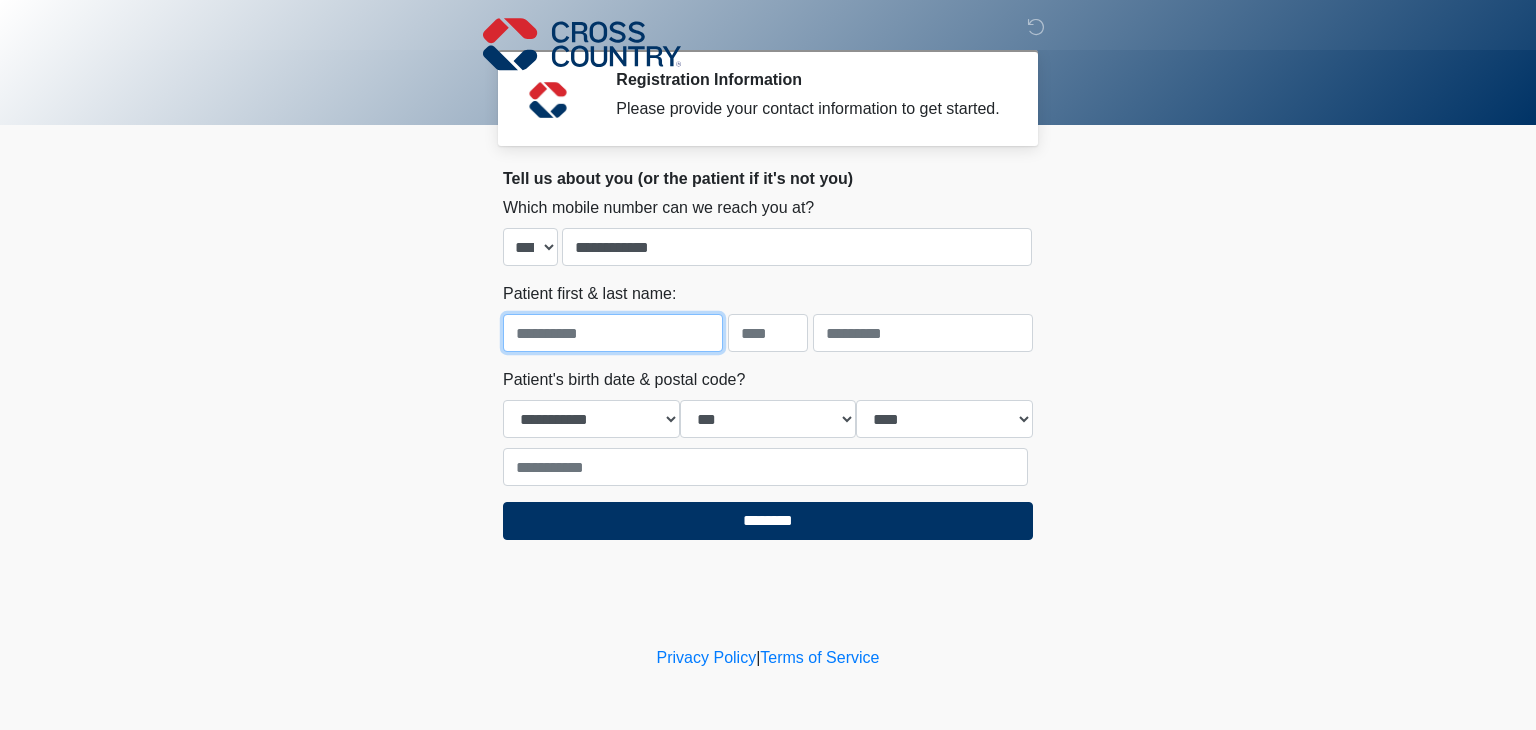click at bounding box center (613, 333) 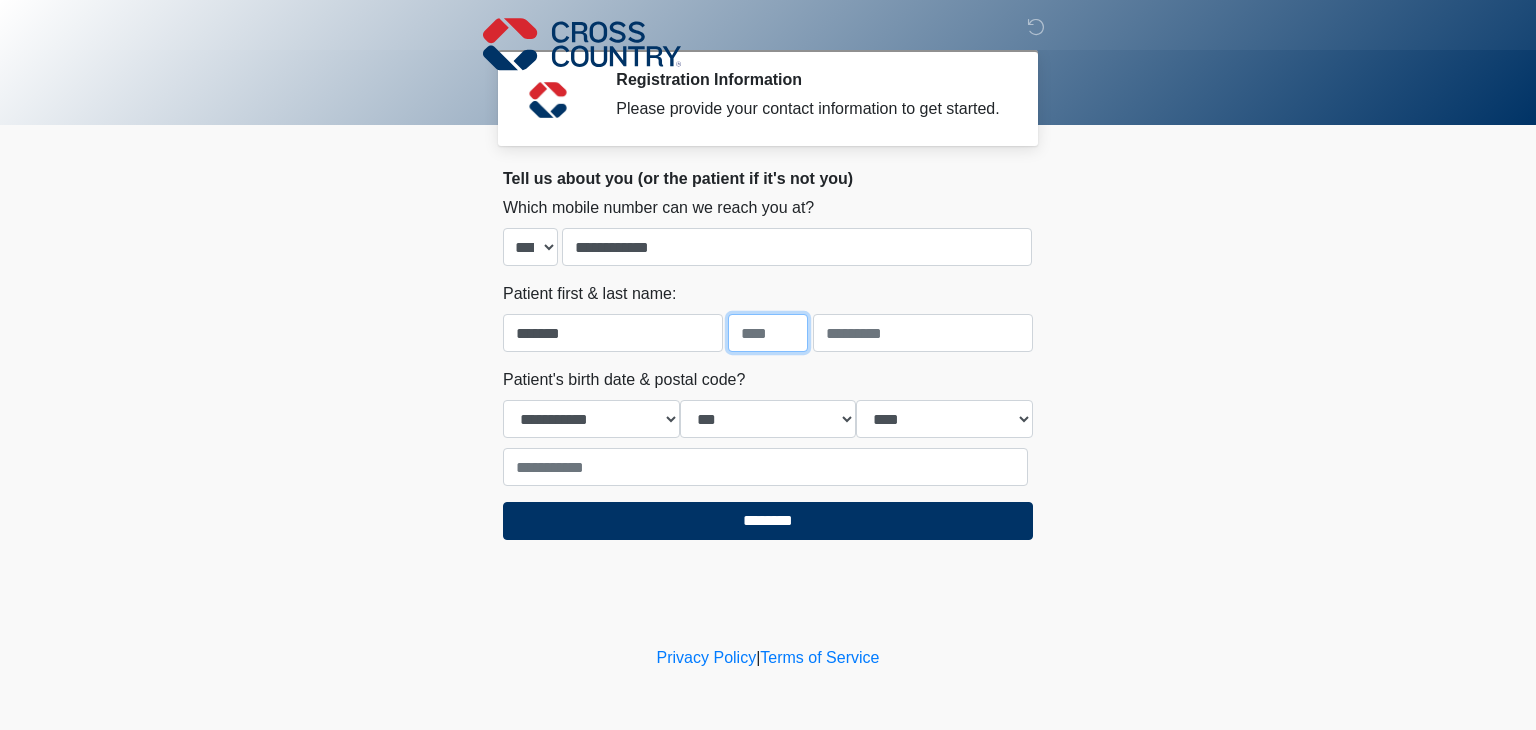 click at bounding box center (768, 333) 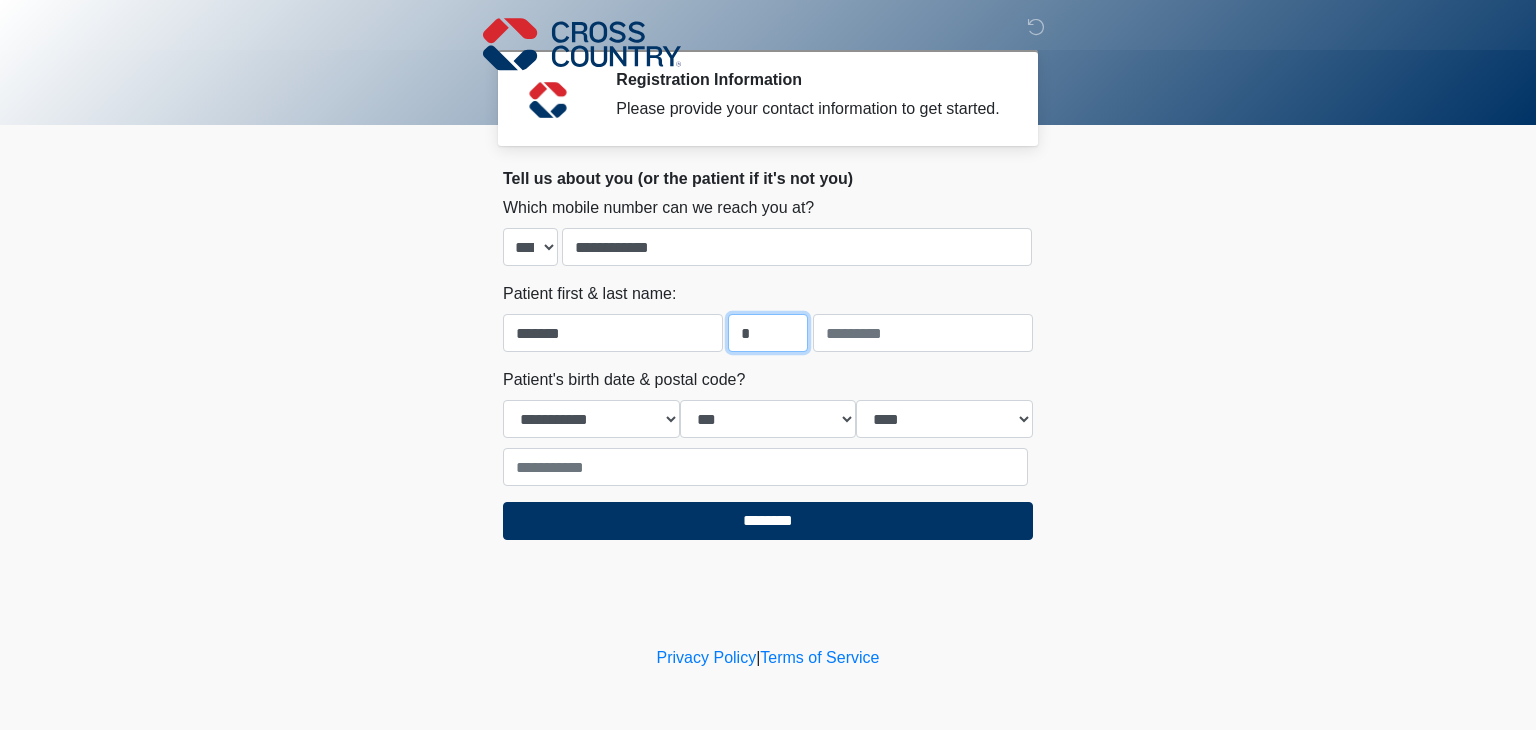 type on "*" 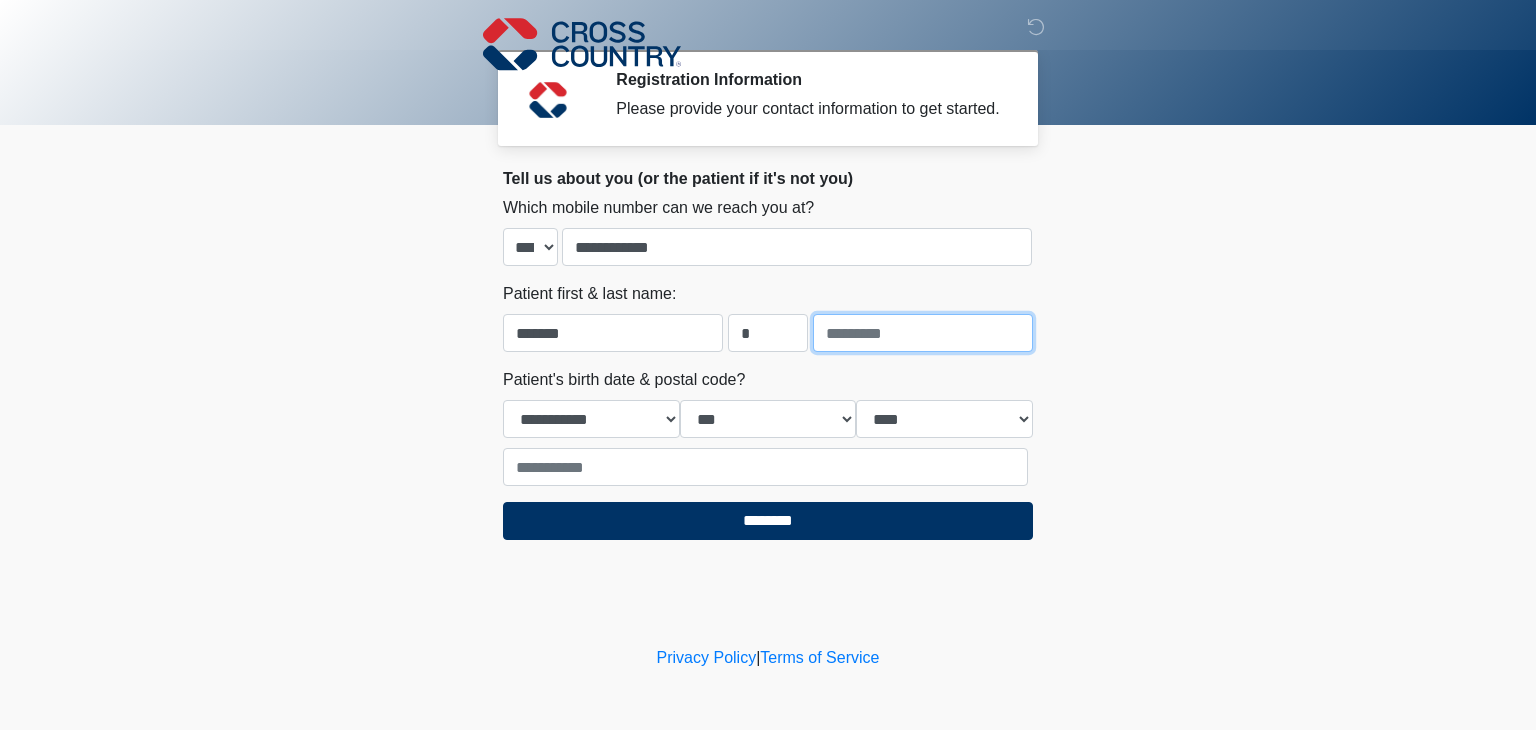 click at bounding box center [923, 333] 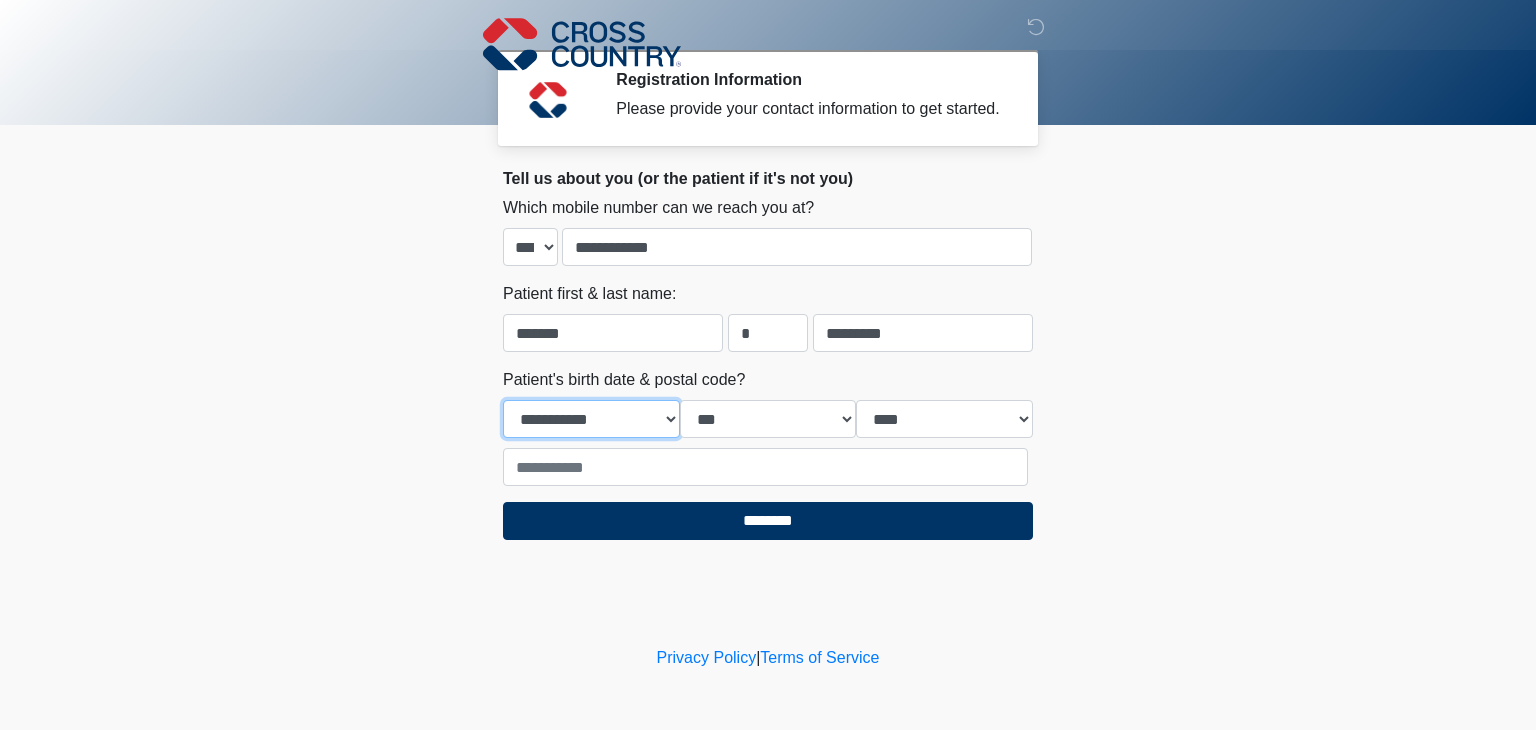 click on "**********" at bounding box center [591, 419] 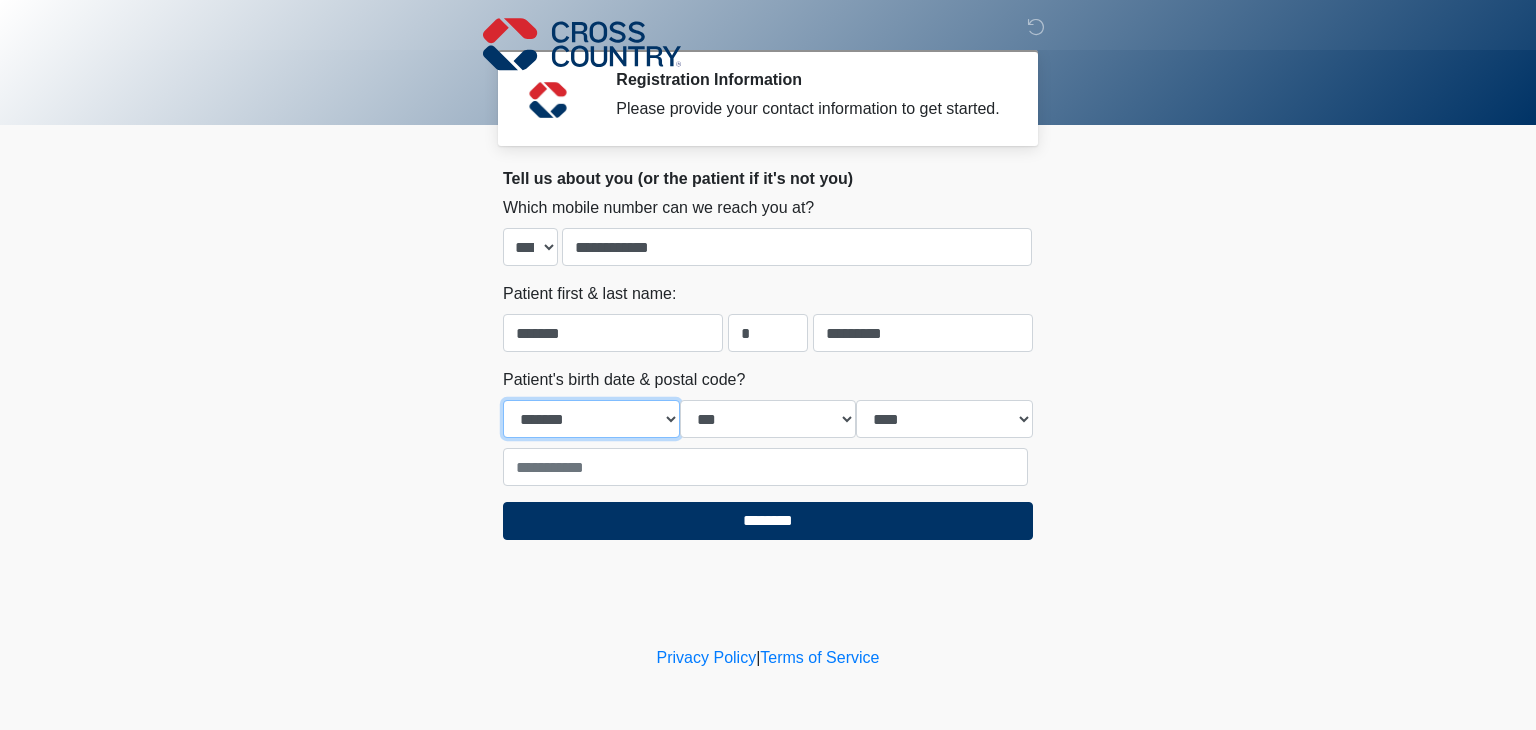 click on "**********" at bounding box center [591, 419] 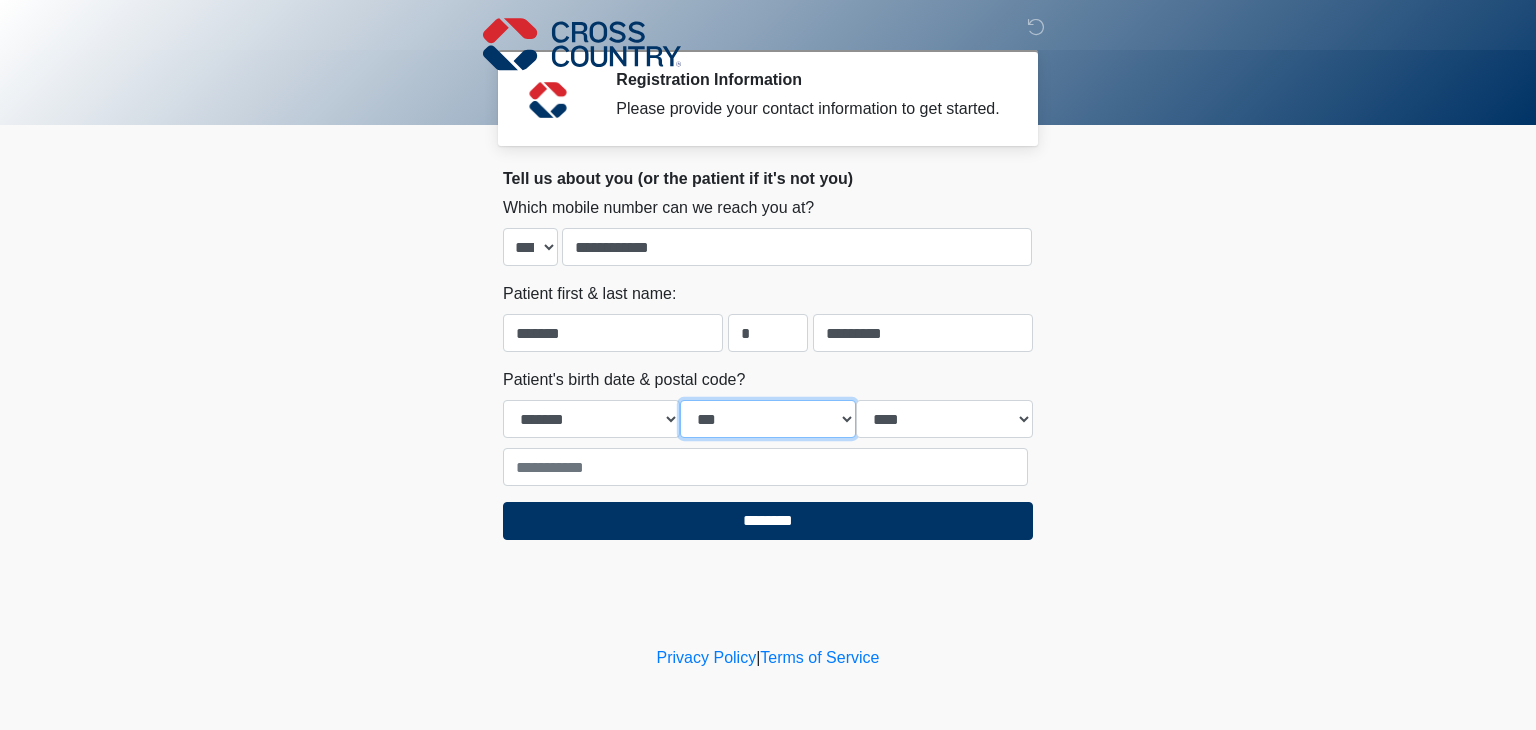 click on "***
*
*
*
*
*
*
*
*
*
**
**
**
**
**
**
**
**
**
**
**
**
**
**
**
**
**
**
**
**
**
**" at bounding box center (768, 419) 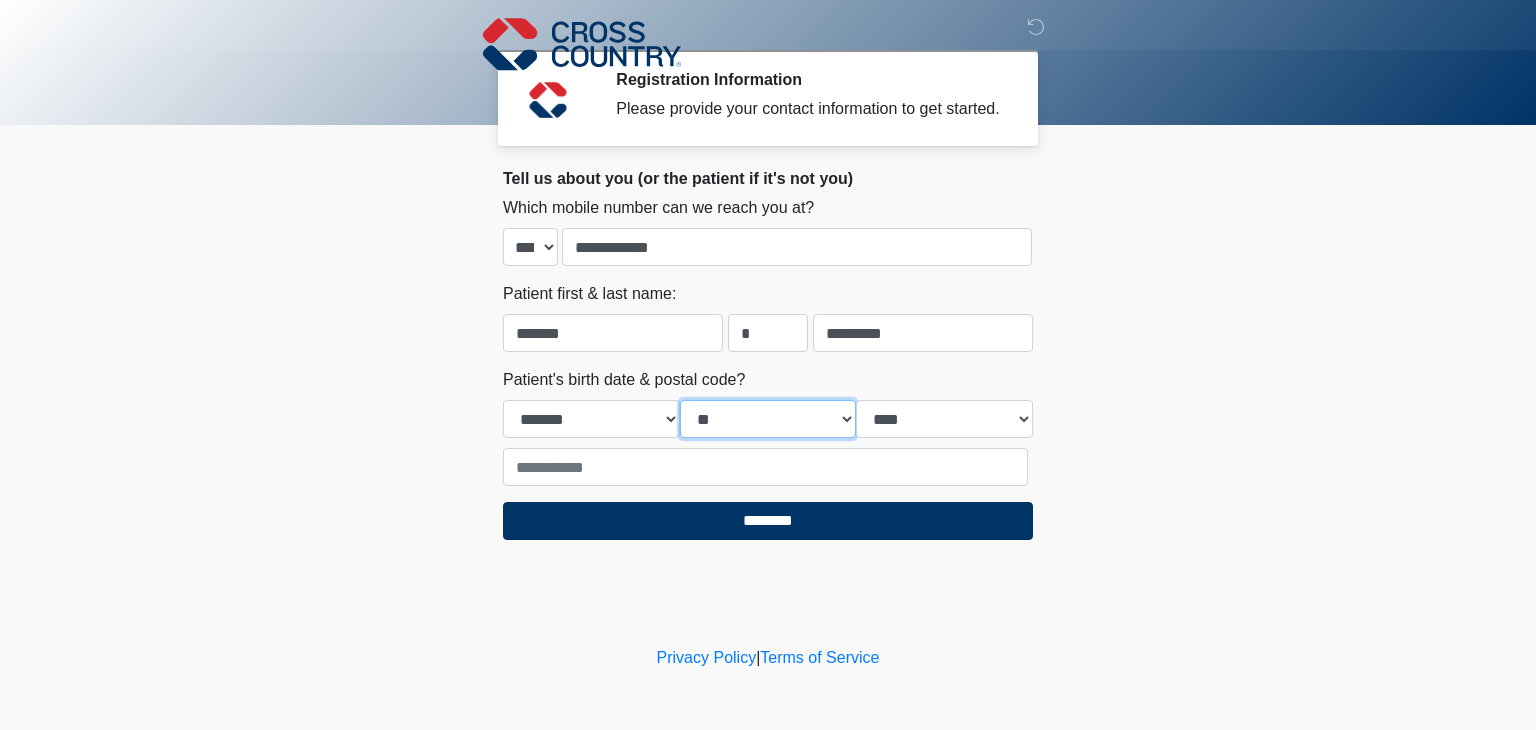 click on "***
*
*
*
*
*
*
*
*
*
**
**
**
**
**
**
**
**
**
**
**
**
**
**
**
**
**
**
**
**
**
**" at bounding box center [768, 419] 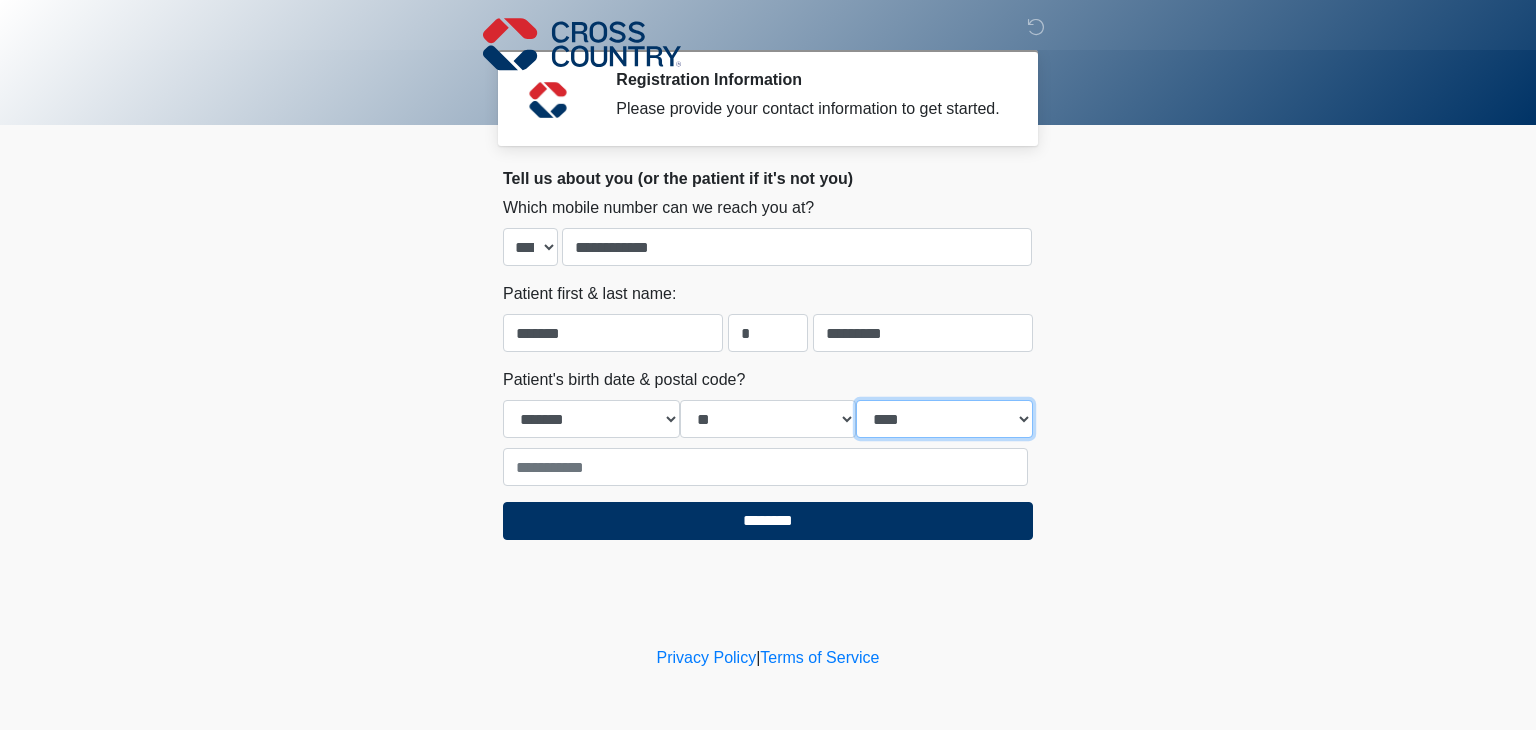 click on "****
****
****
****
****
****
****
****
****
****
****
****
****
****
****
****
****
****
****
****
****
****
****
****
****
****
****
****
****
****
****
****
****
****
****
****
****
****
****
****
****
****
****
****
****
****
****
****
****
****
****
****
****
****
****
****
****
****
****
****
****
****
****
****
****
****
****
****
****
****
****
****
****
****
****
****
****
****
****
****
****
****
****
****
****
****
****
****
****
****
****
****
****
****
****
****
****
****
****
****
****
****" at bounding box center [944, 419] 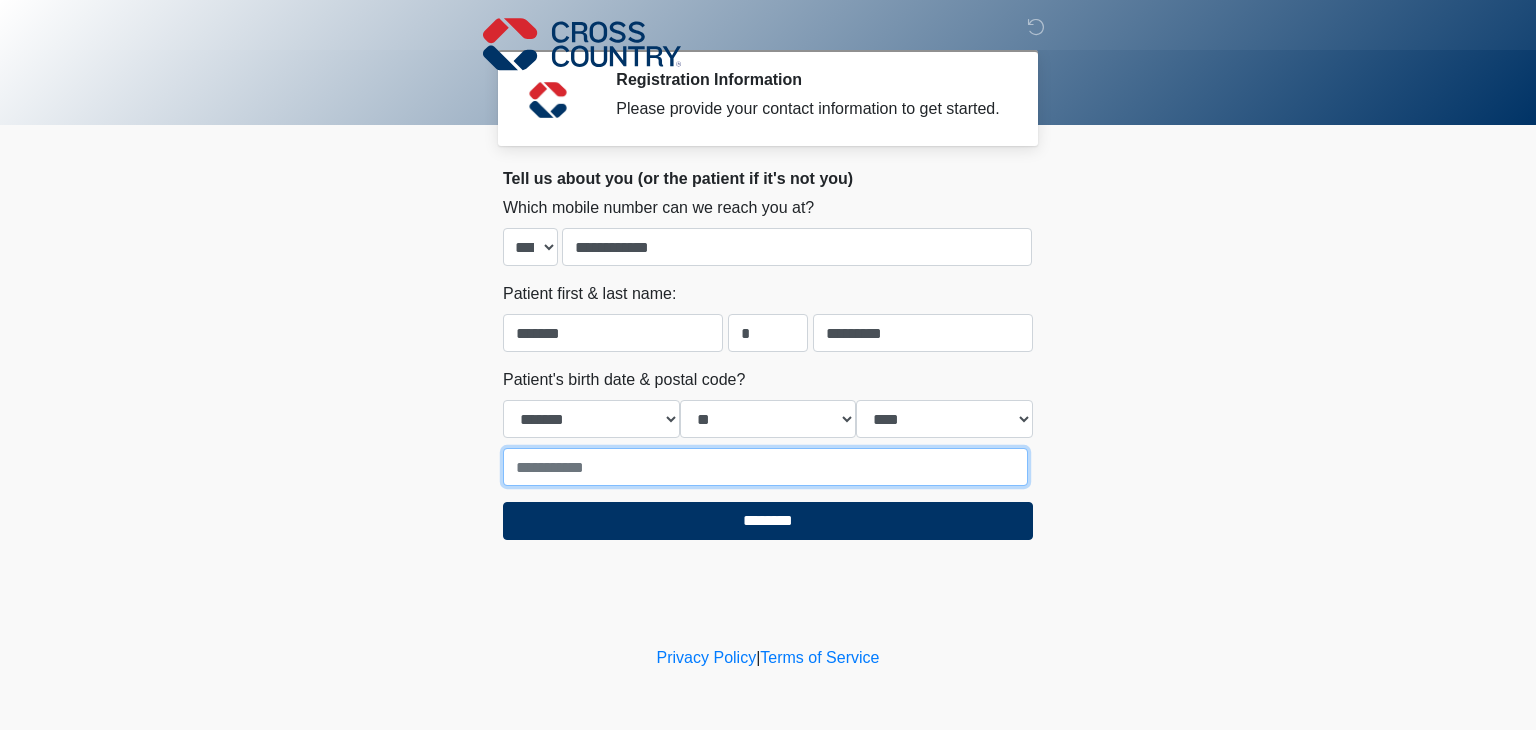 click at bounding box center [765, 467] 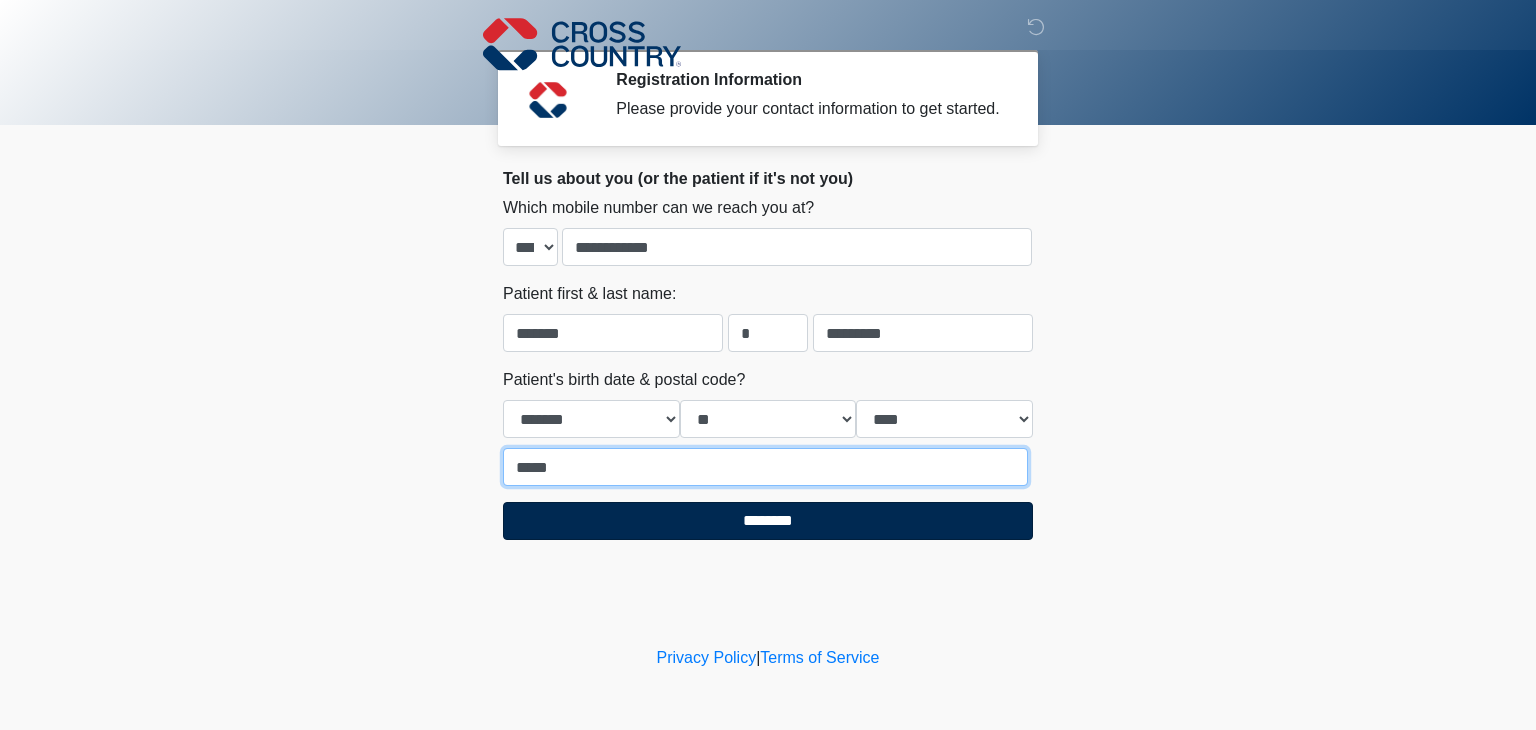 type on "*****" 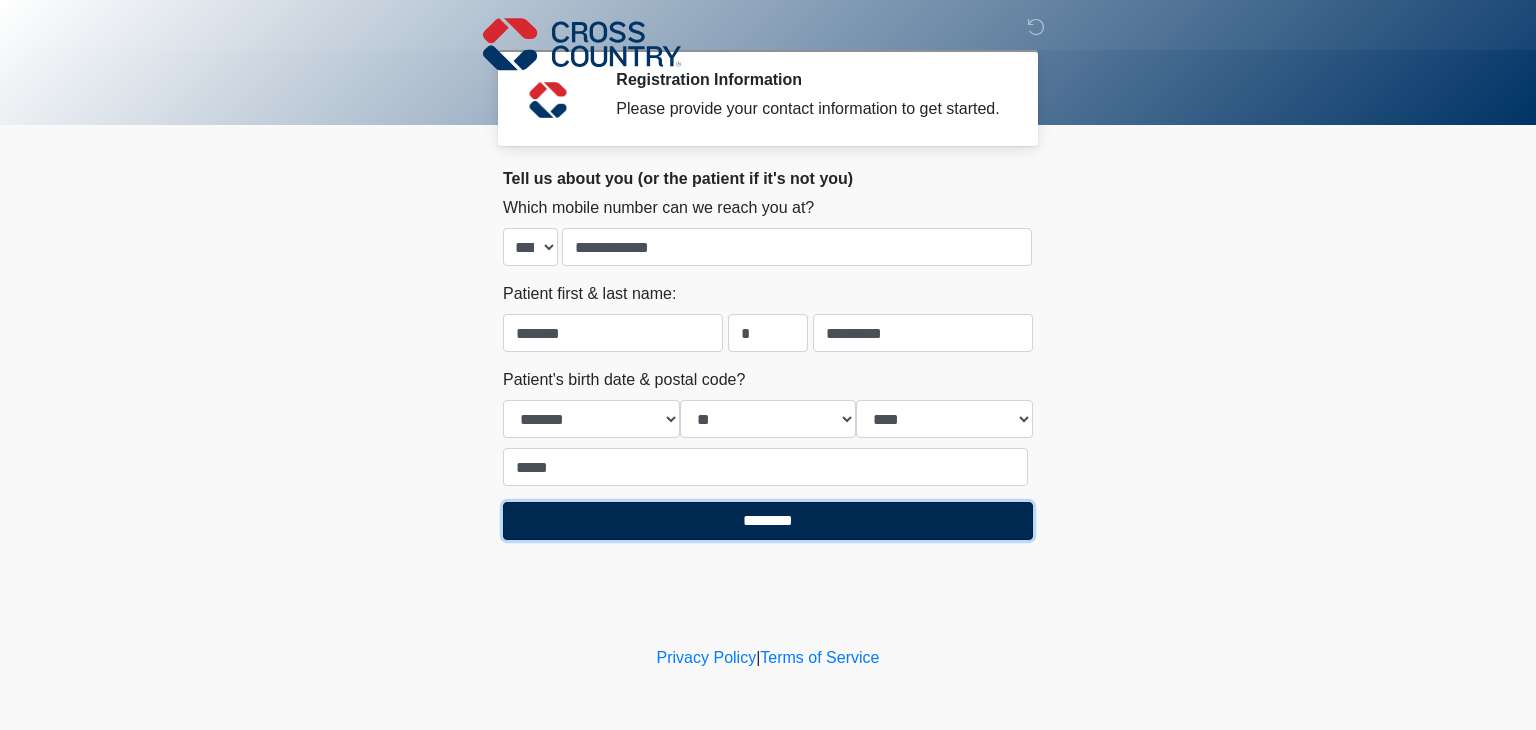 click on "********" at bounding box center [768, 521] 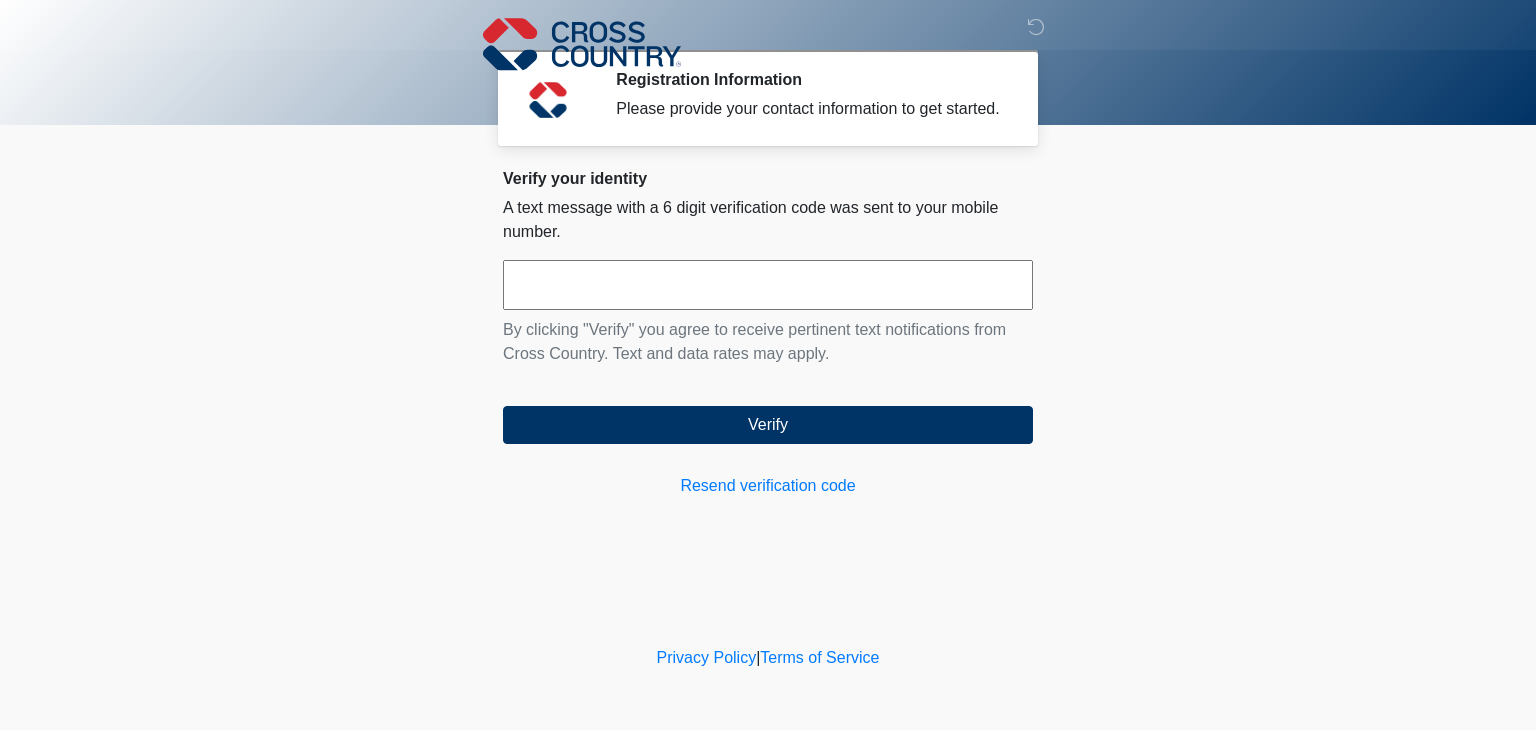 click at bounding box center (768, 285) 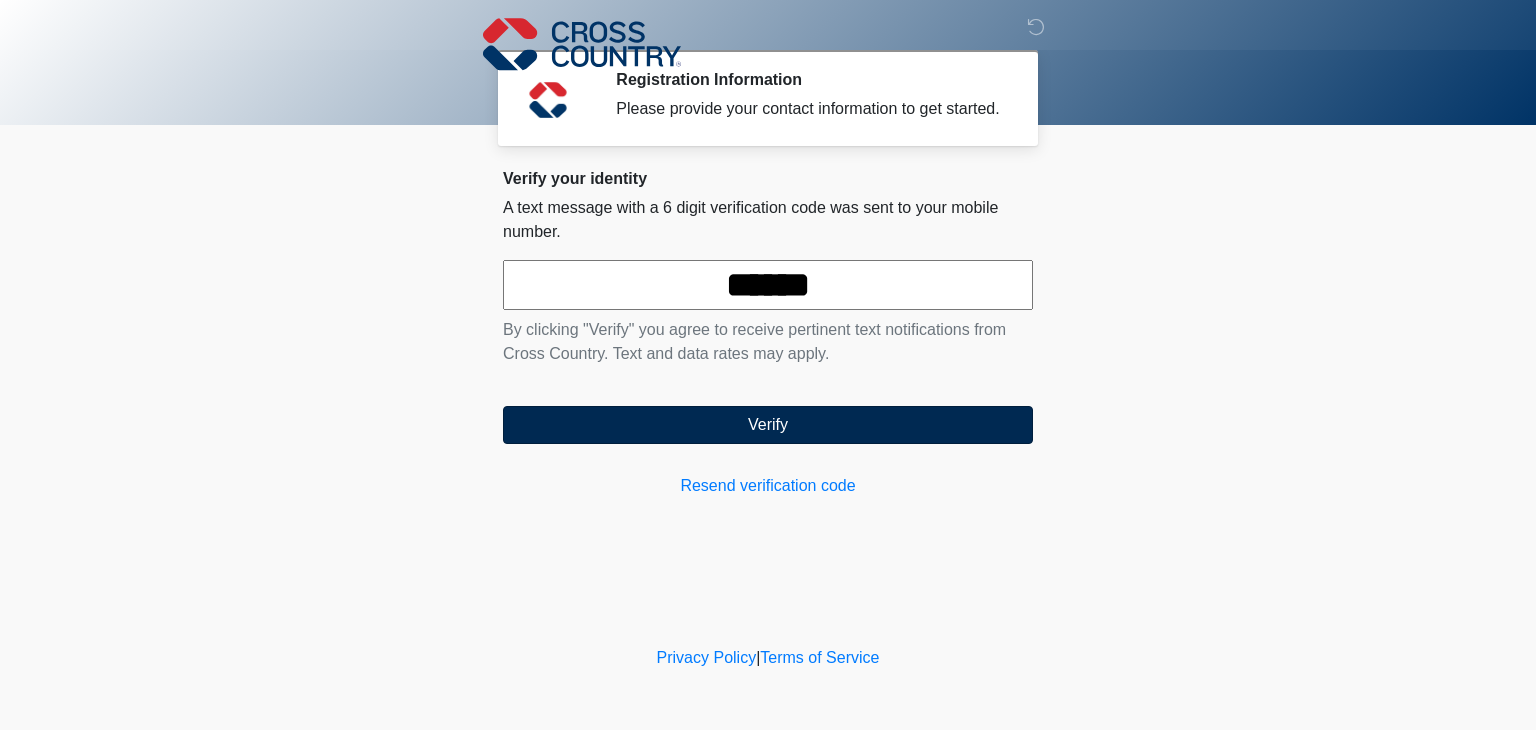 type on "******" 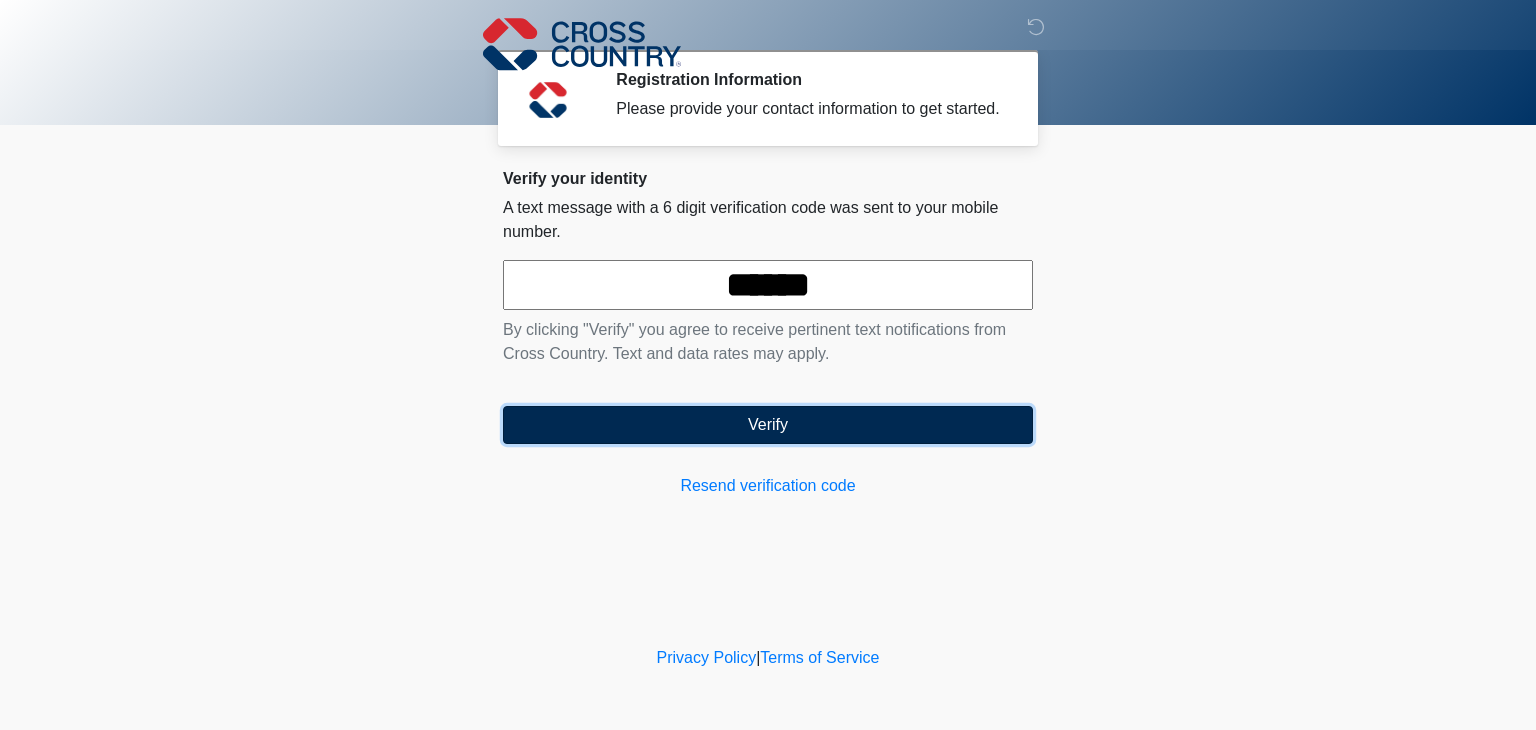 click on "Verify" at bounding box center (768, 425) 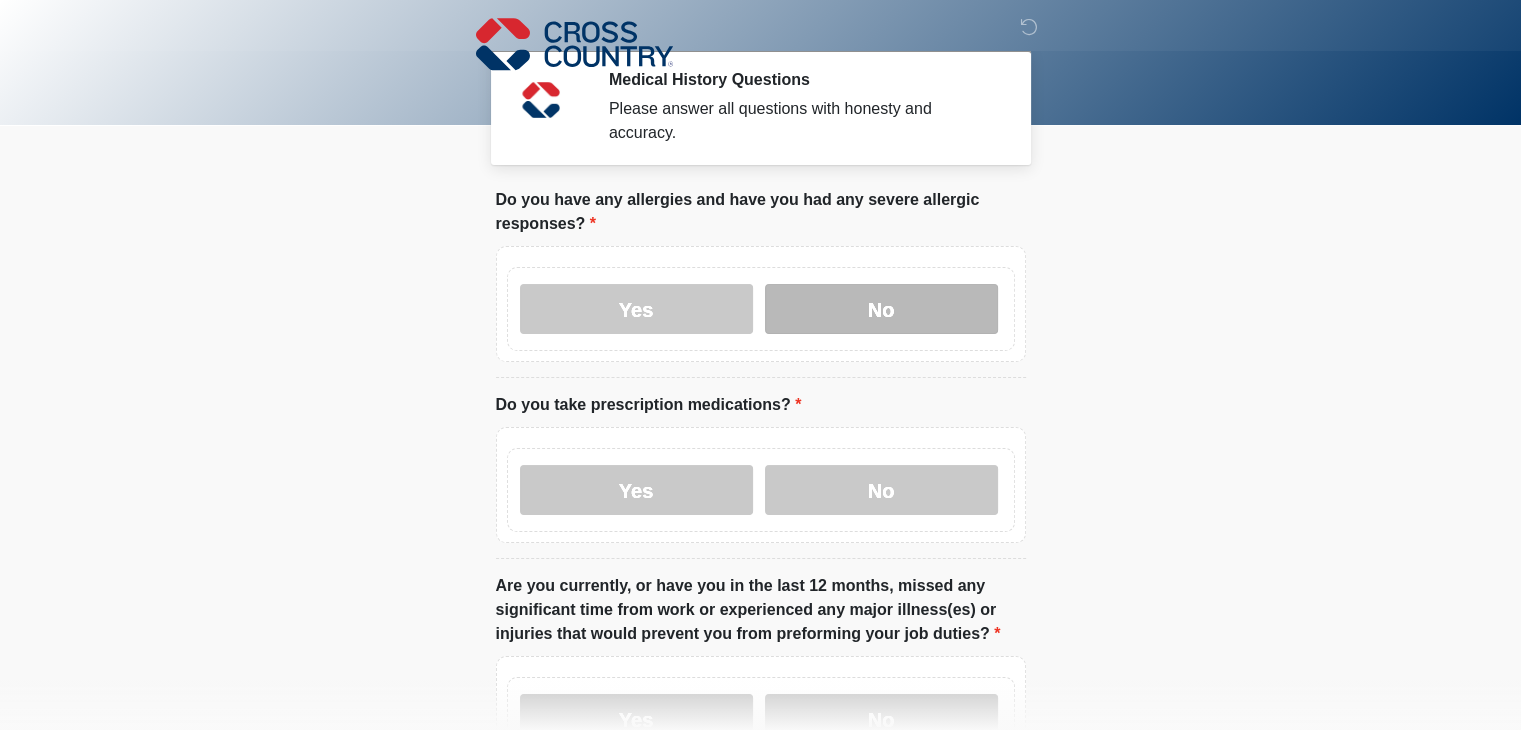 click on "No" at bounding box center (881, 309) 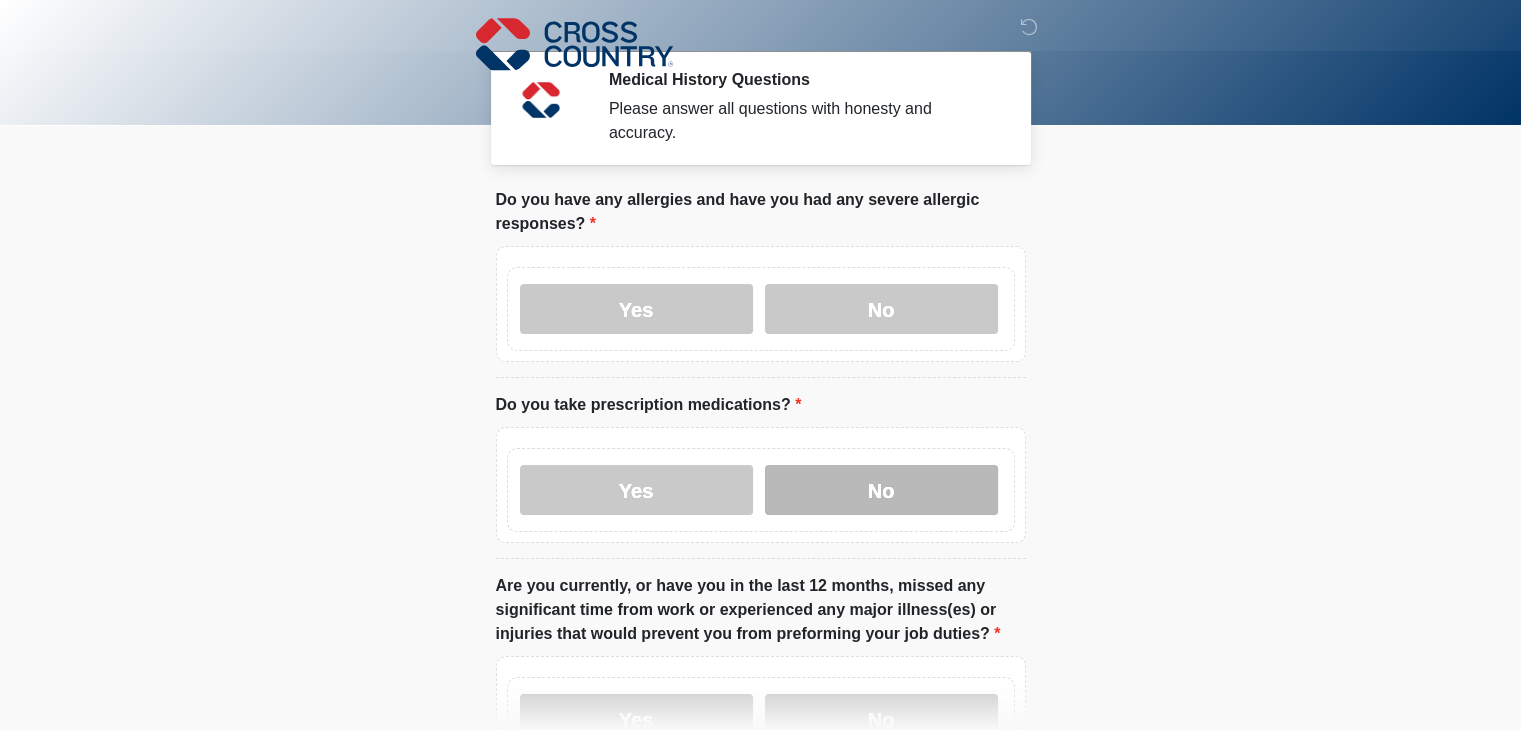 click on "No" at bounding box center (881, 490) 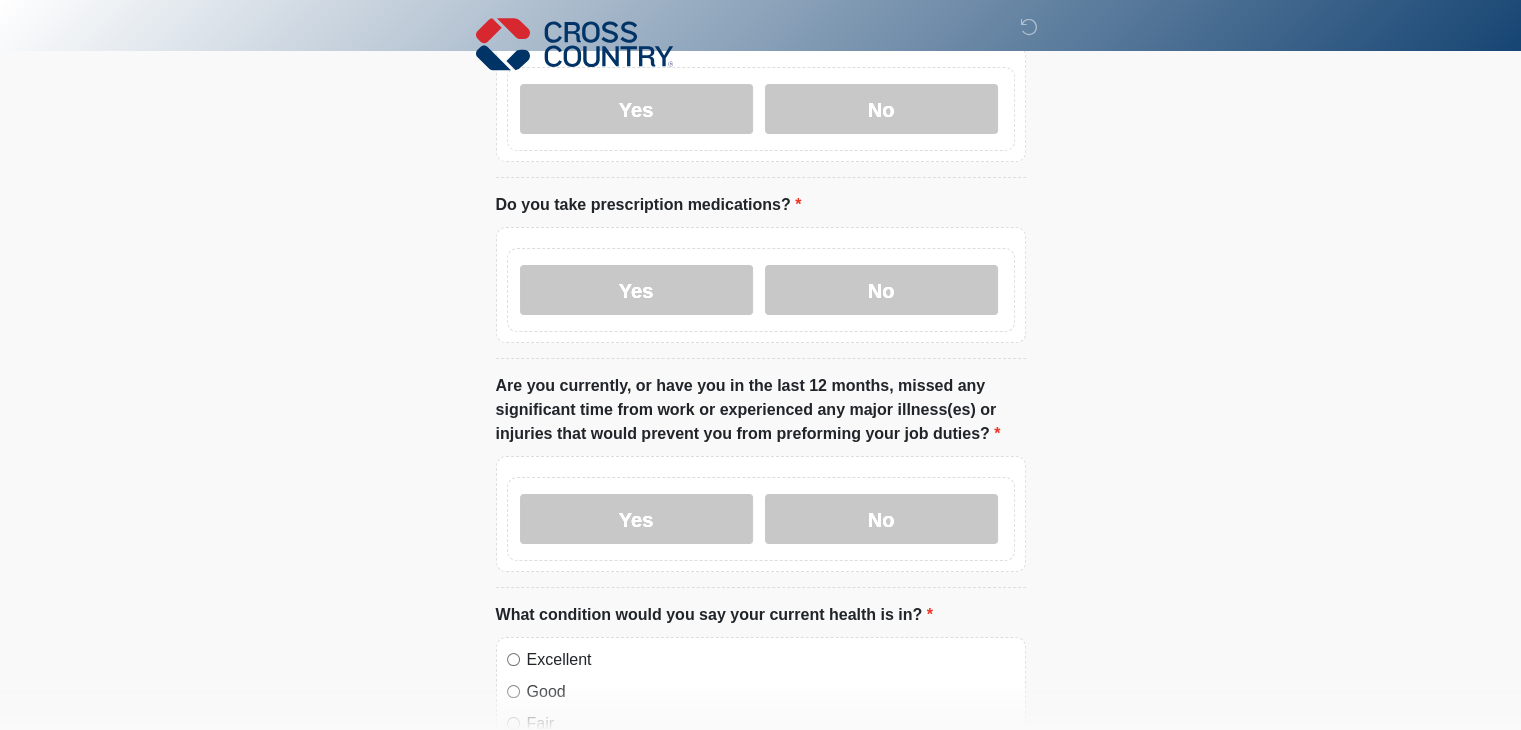 scroll, scrollTop: 204, scrollLeft: 0, axis: vertical 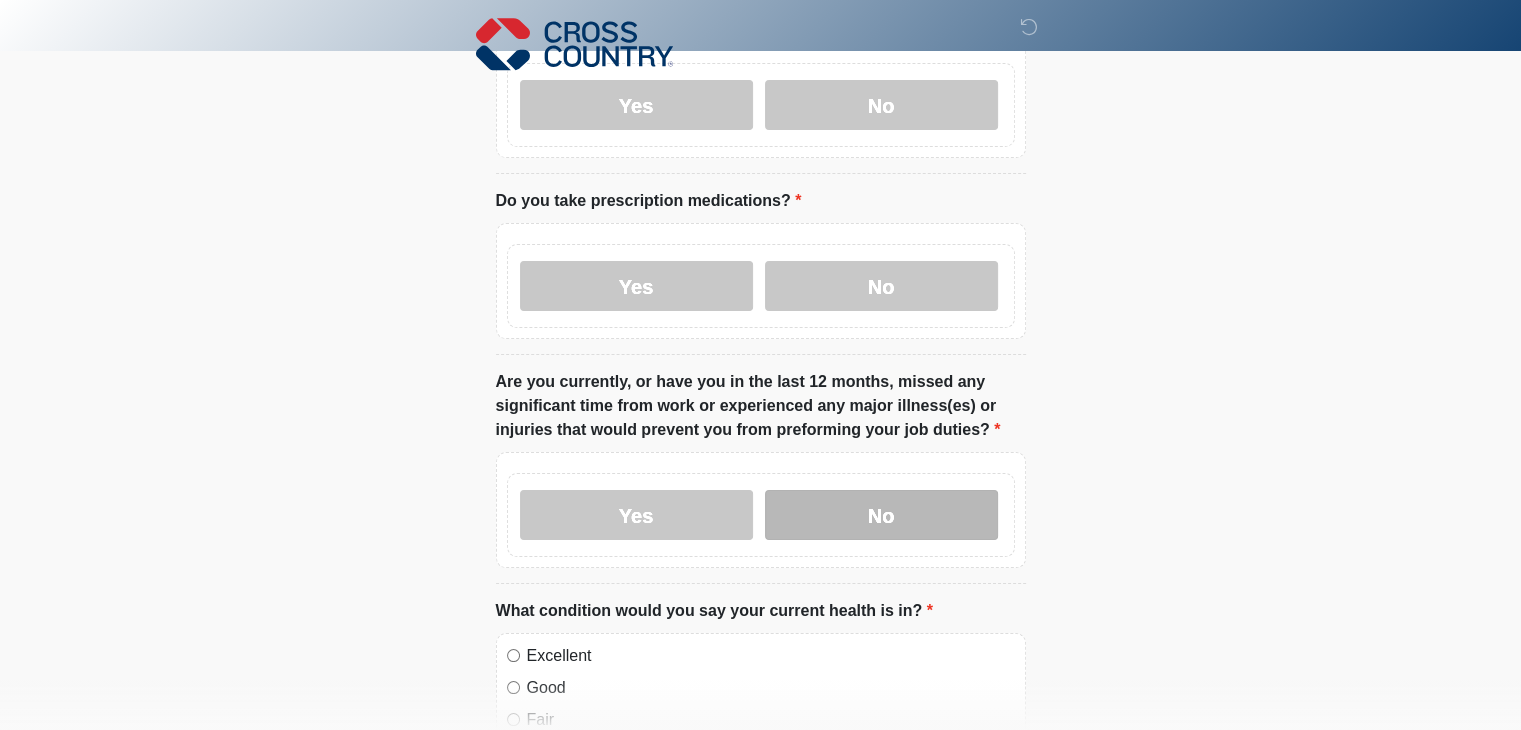 click on "No" at bounding box center (881, 515) 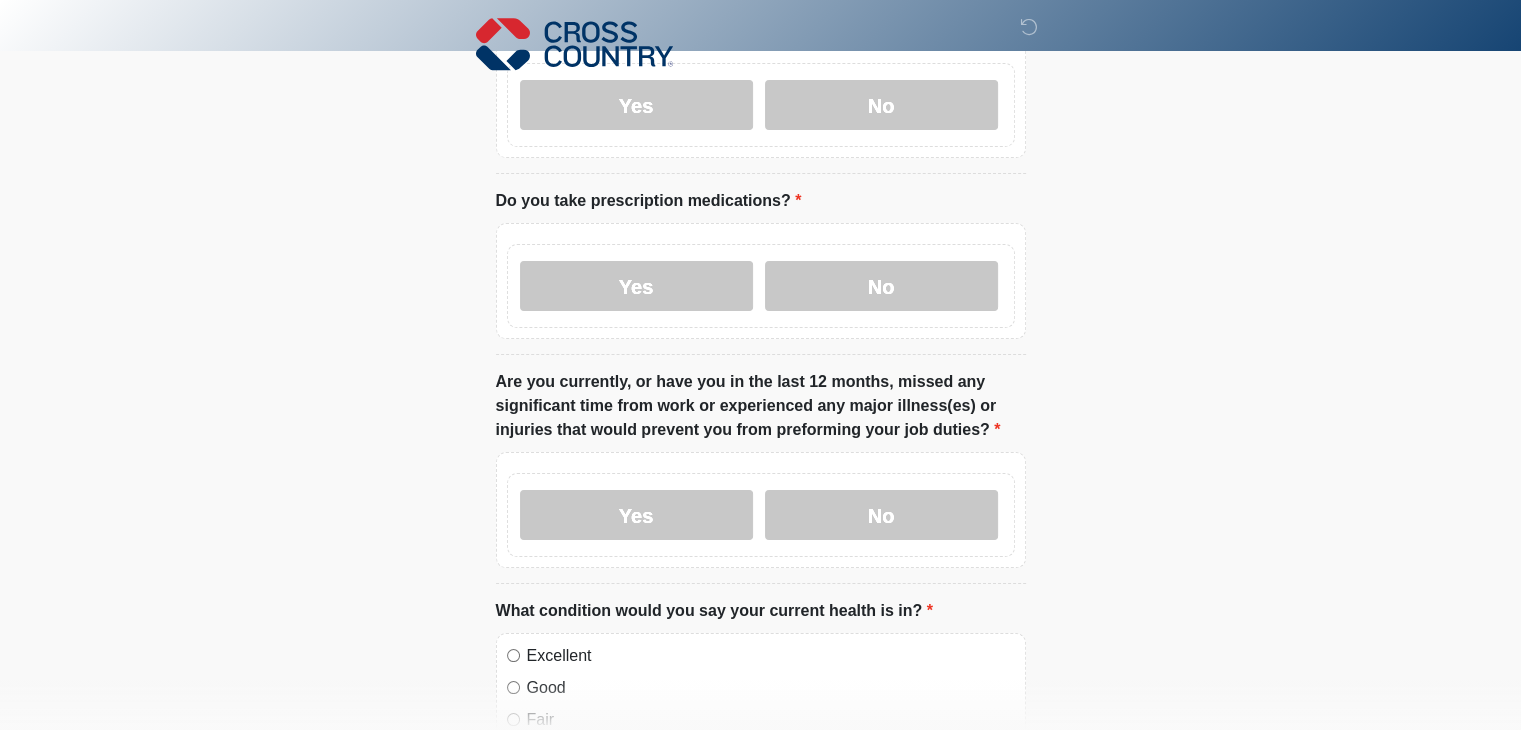 click on "Excellent" at bounding box center [771, 656] 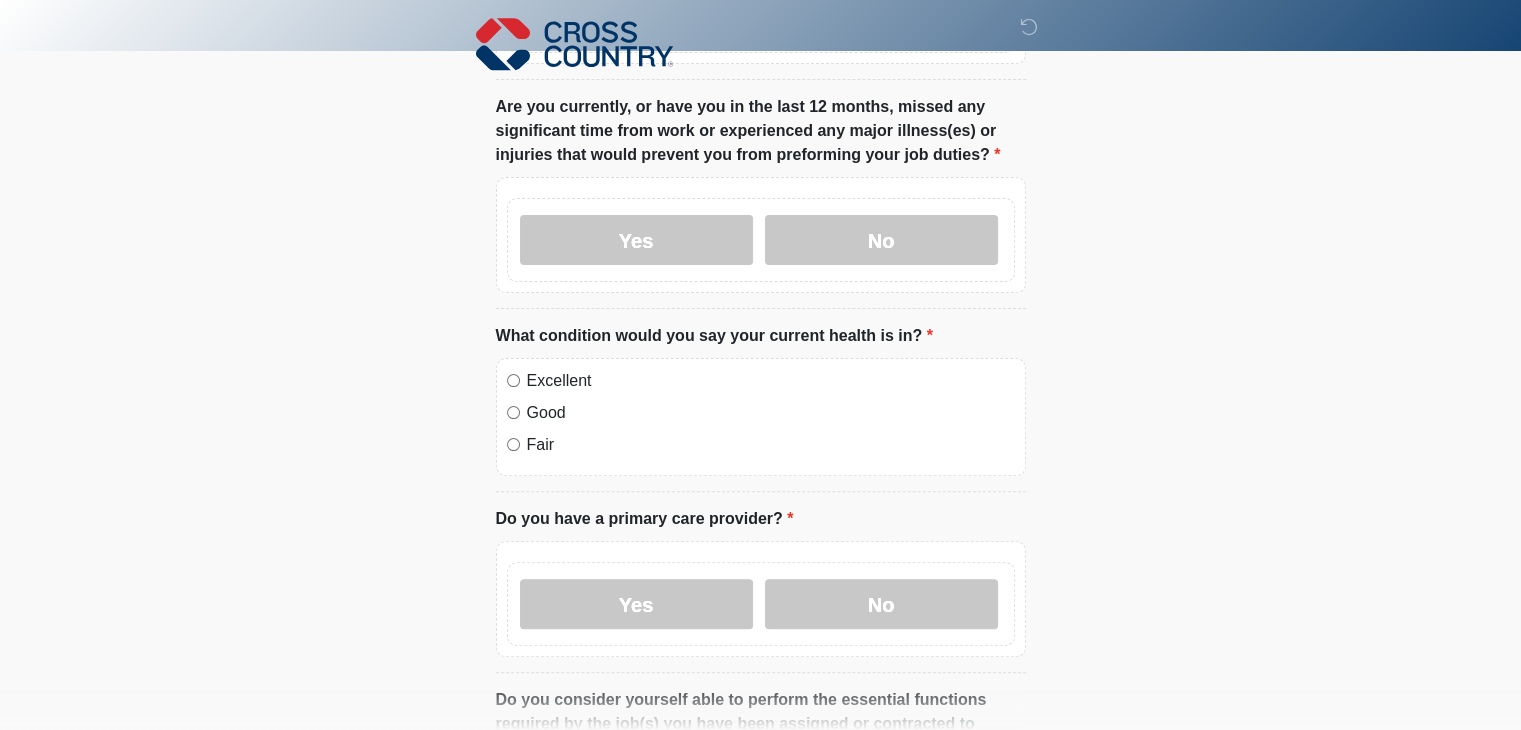 scroll, scrollTop: 496, scrollLeft: 0, axis: vertical 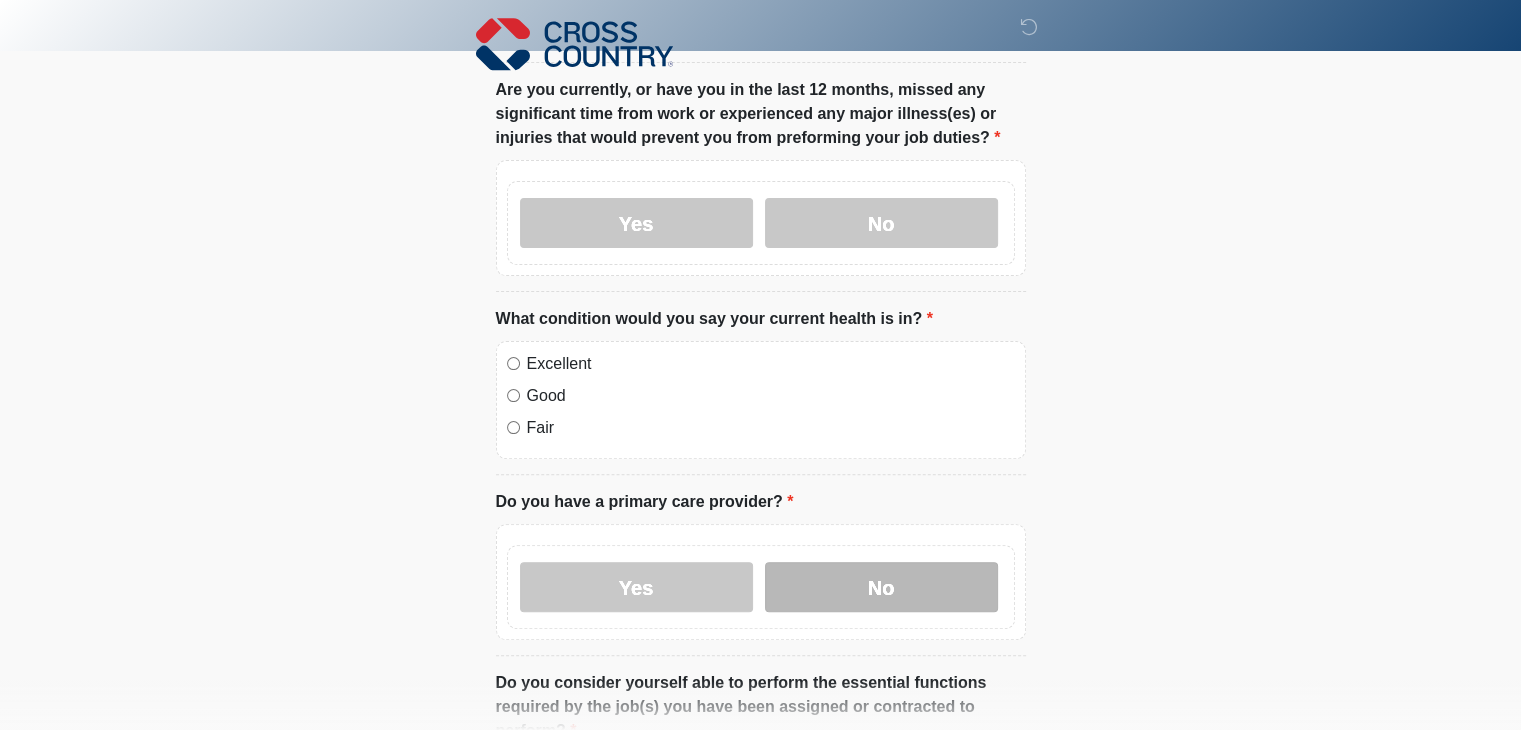 click on "No" at bounding box center (881, 587) 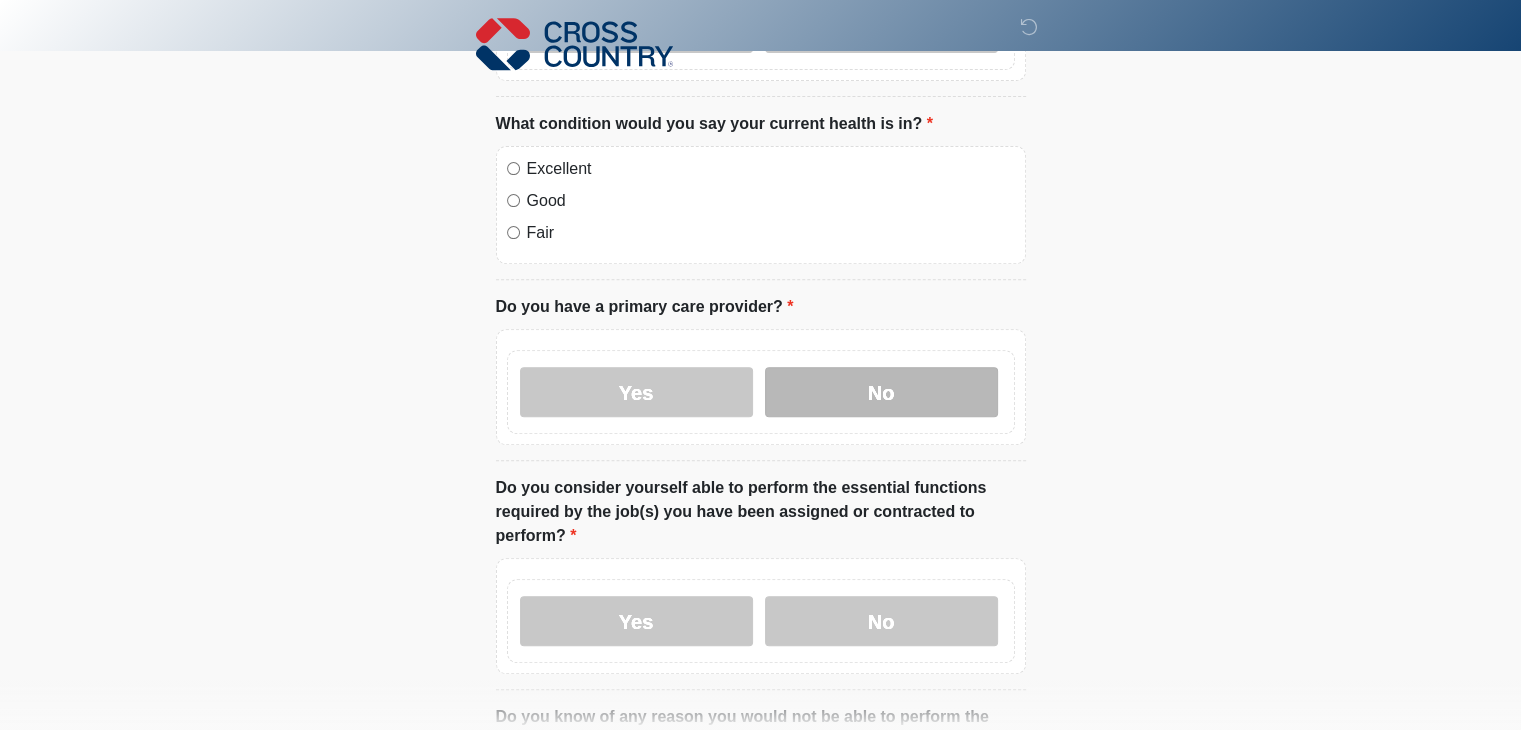 scroll, scrollTop: 702, scrollLeft: 0, axis: vertical 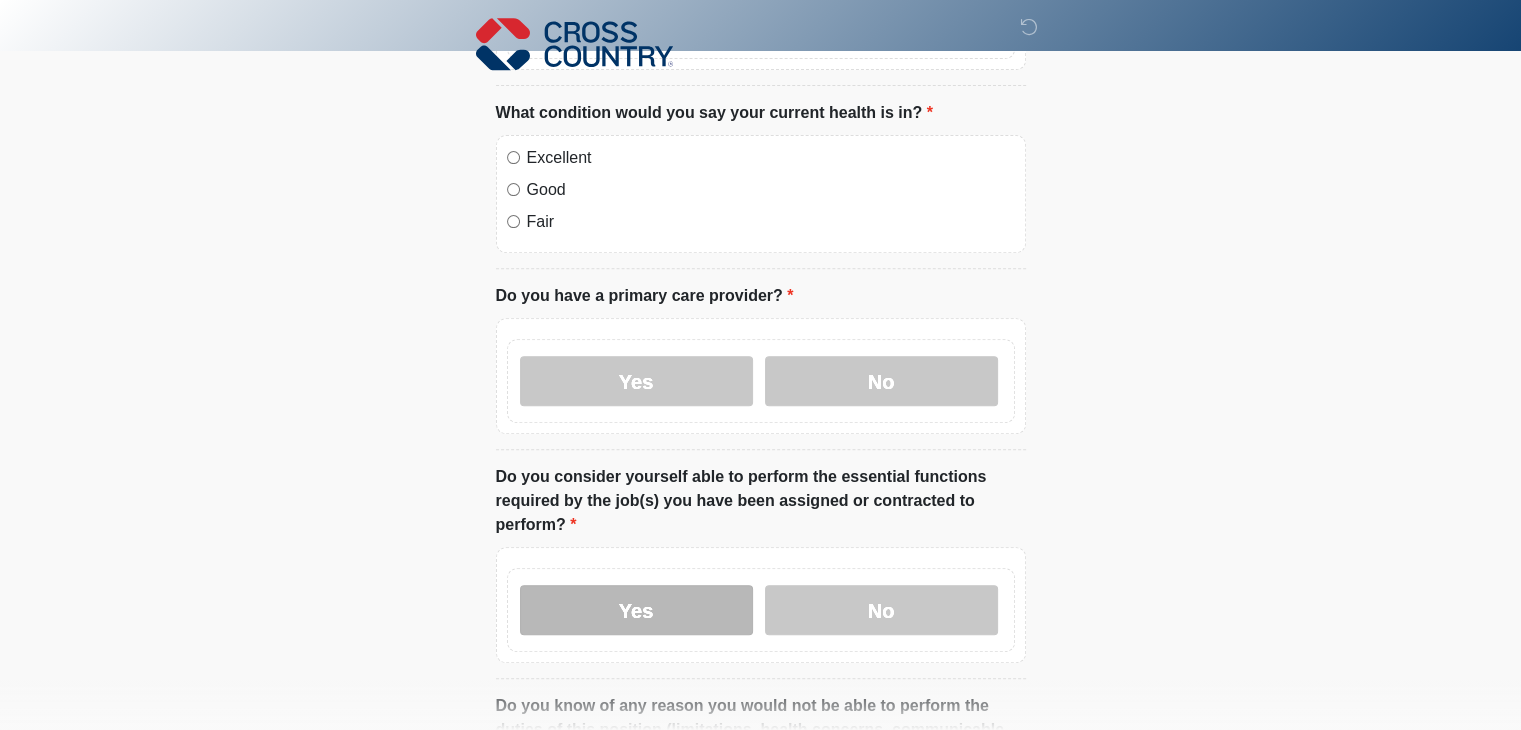 click on "Yes" at bounding box center [636, 610] 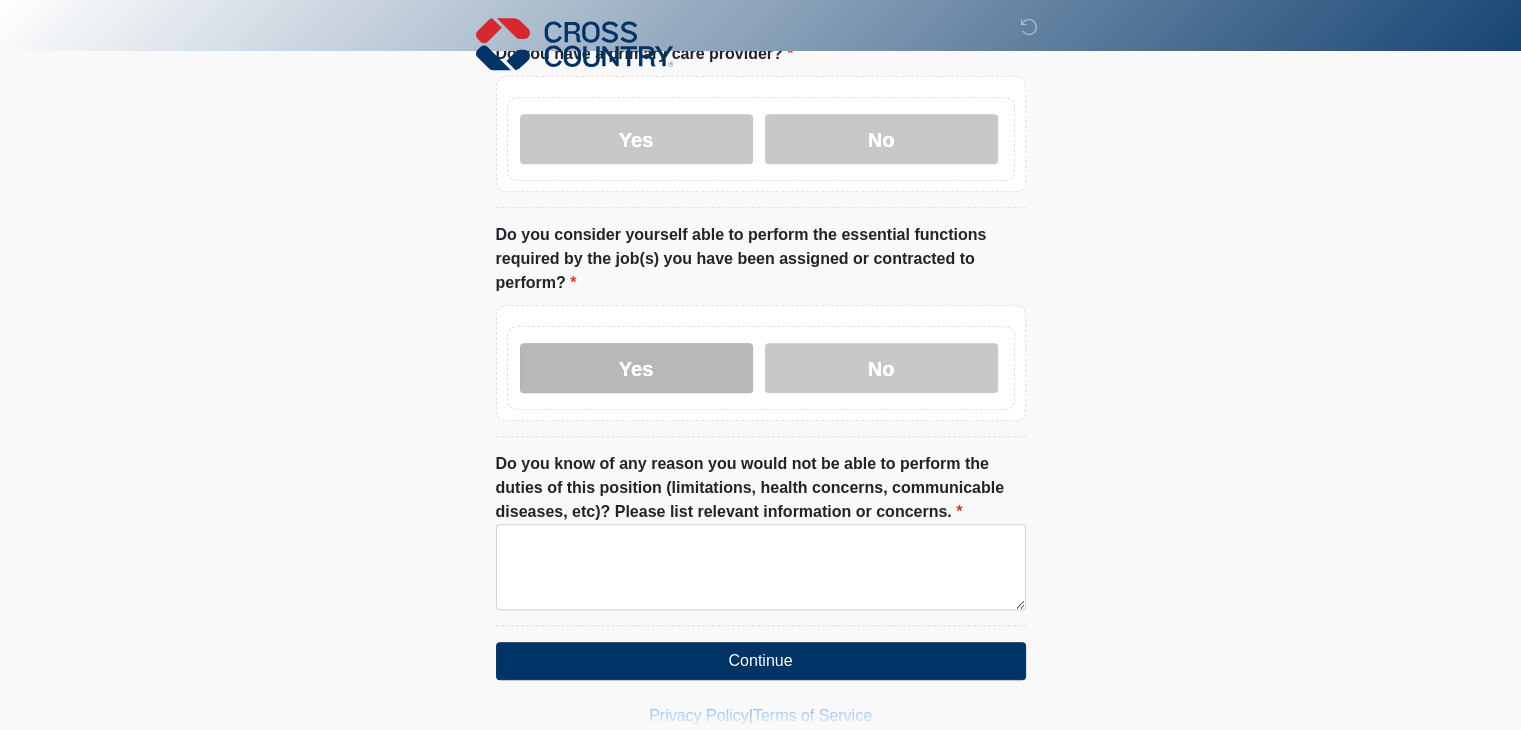 scroll, scrollTop: 956, scrollLeft: 0, axis: vertical 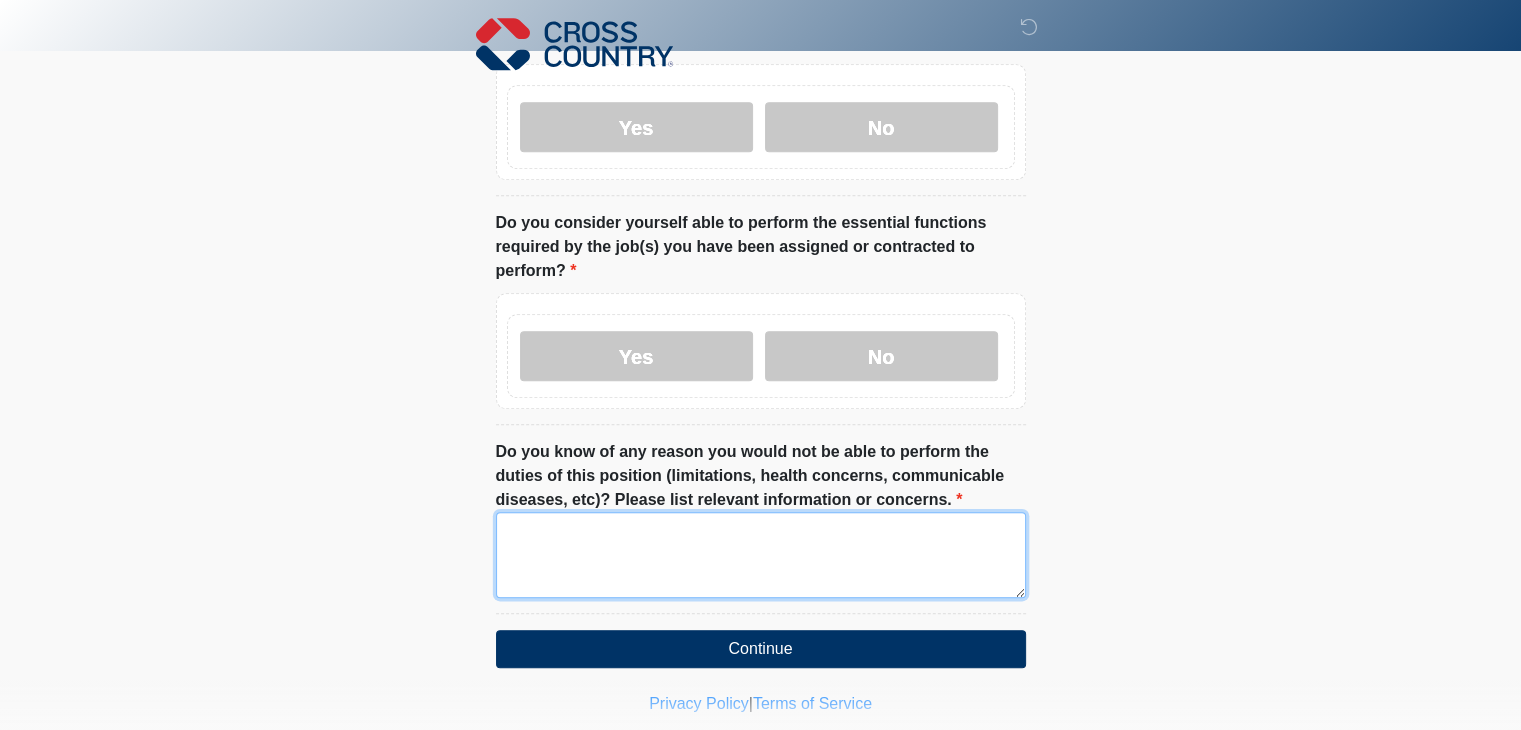 click on "Do you know of any reason you would not be able to perform the duties of this position (limitations, health concerns, communicable diseases, etc)?  Please list relevant information or concerns." at bounding box center [761, 555] 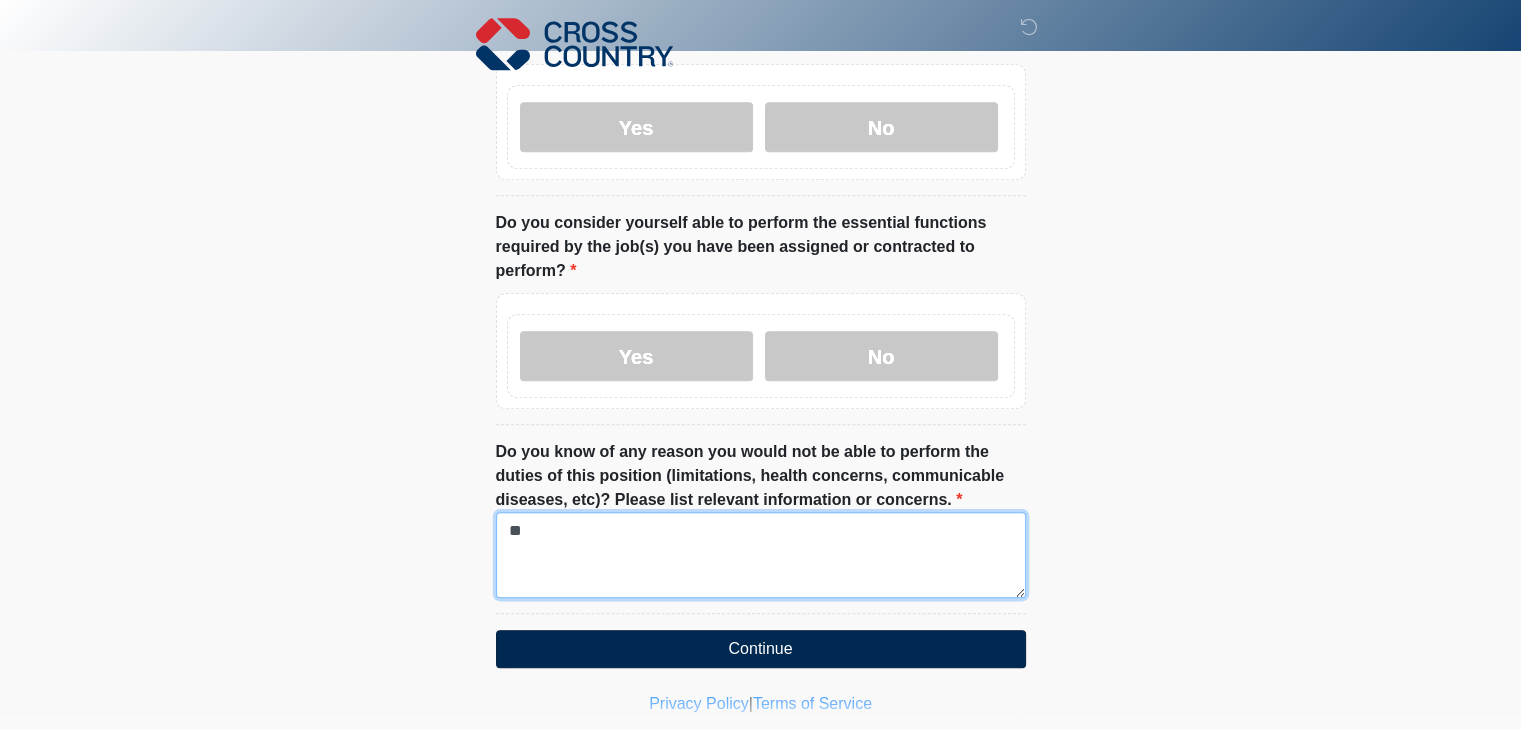 type on "**" 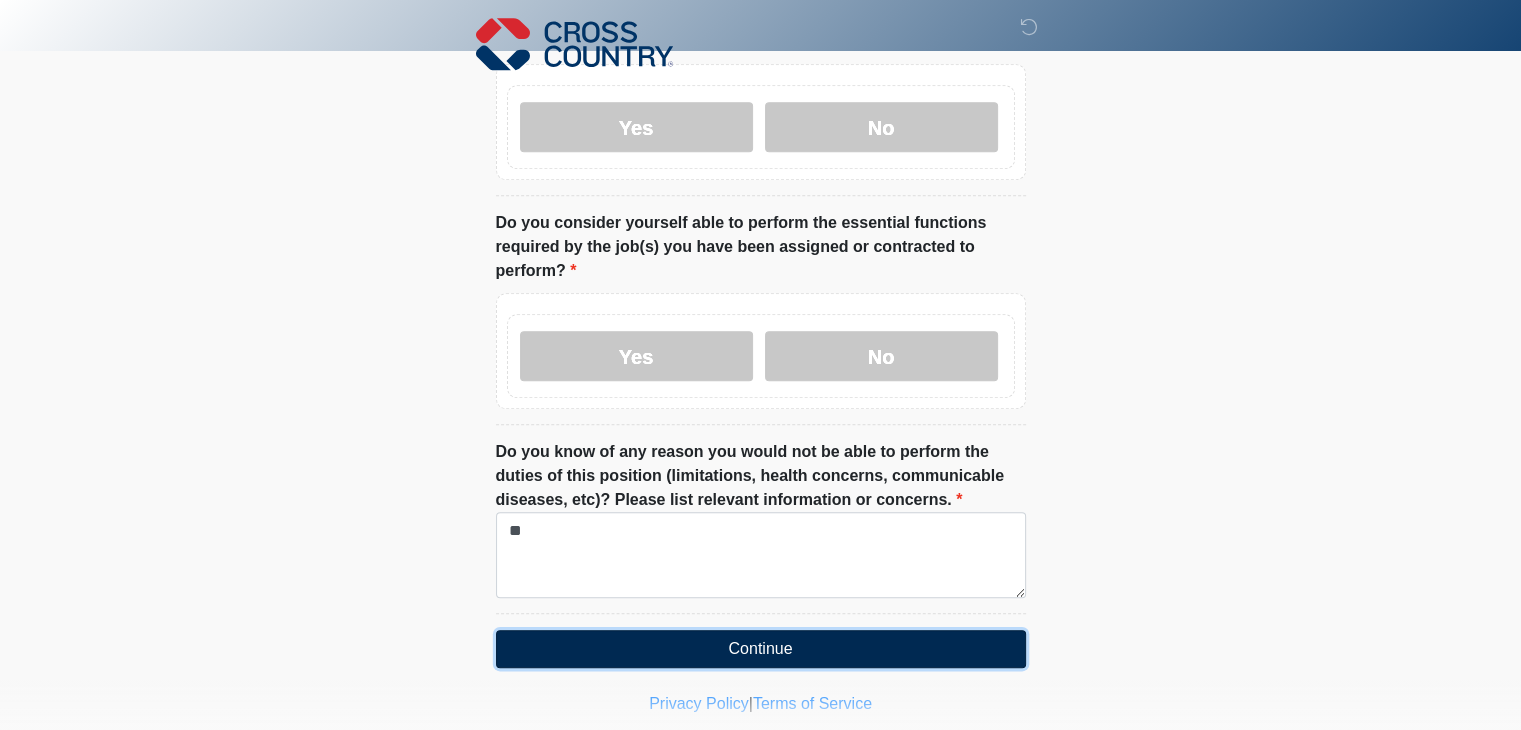 click on "Continue" at bounding box center (761, 649) 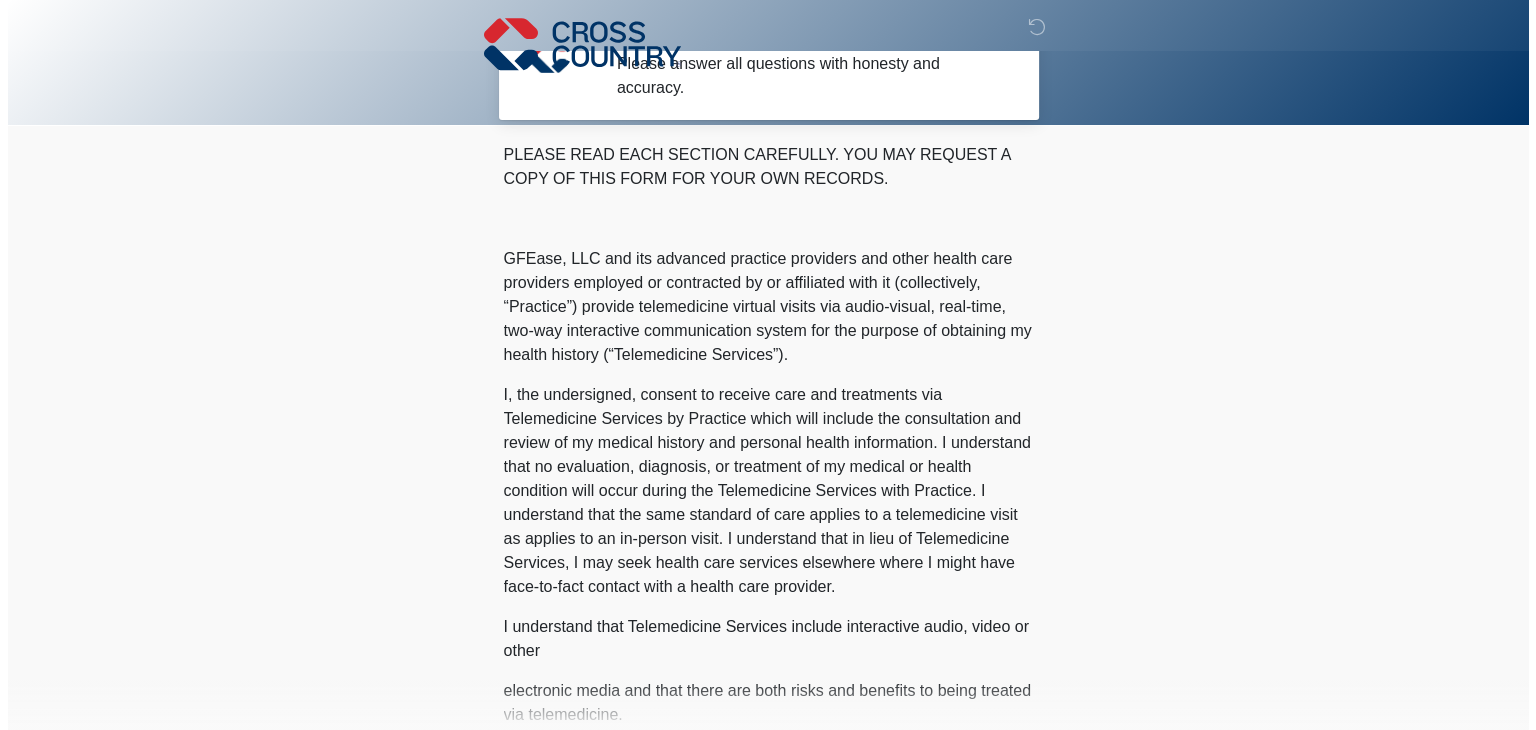 scroll, scrollTop: 0, scrollLeft: 0, axis: both 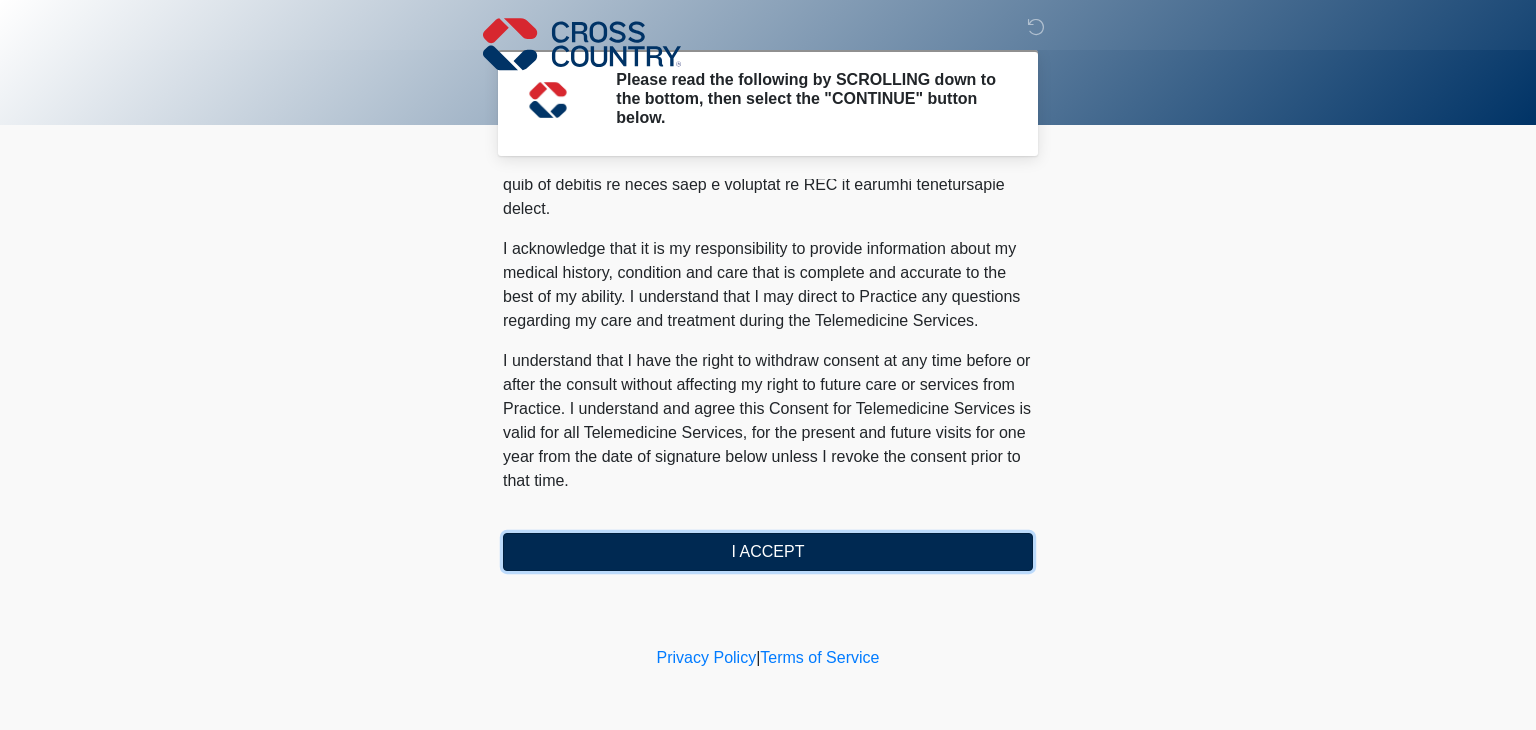 click on "I ACCEPT" at bounding box center (768, 552) 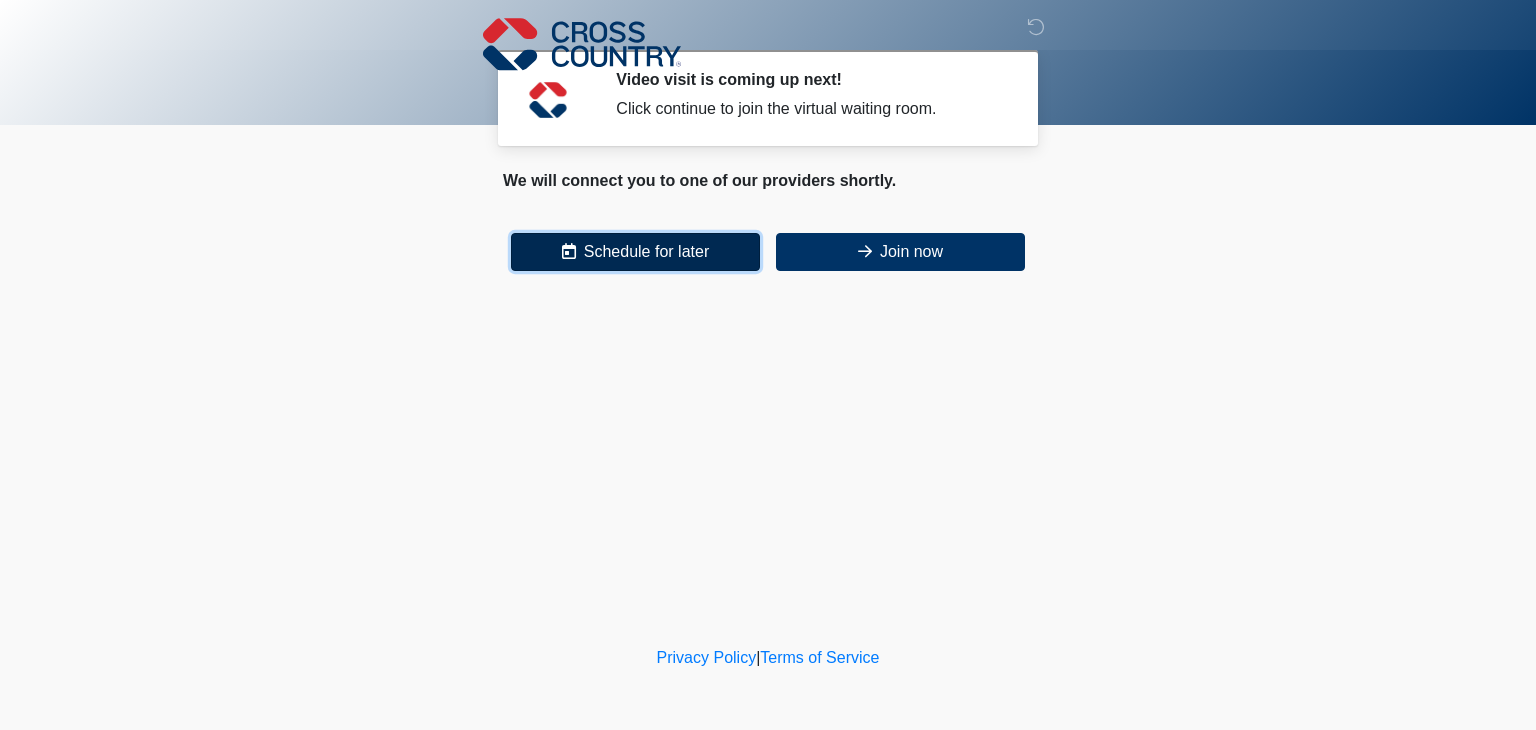 click on "Schedule for later" at bounding box center [635, 252] 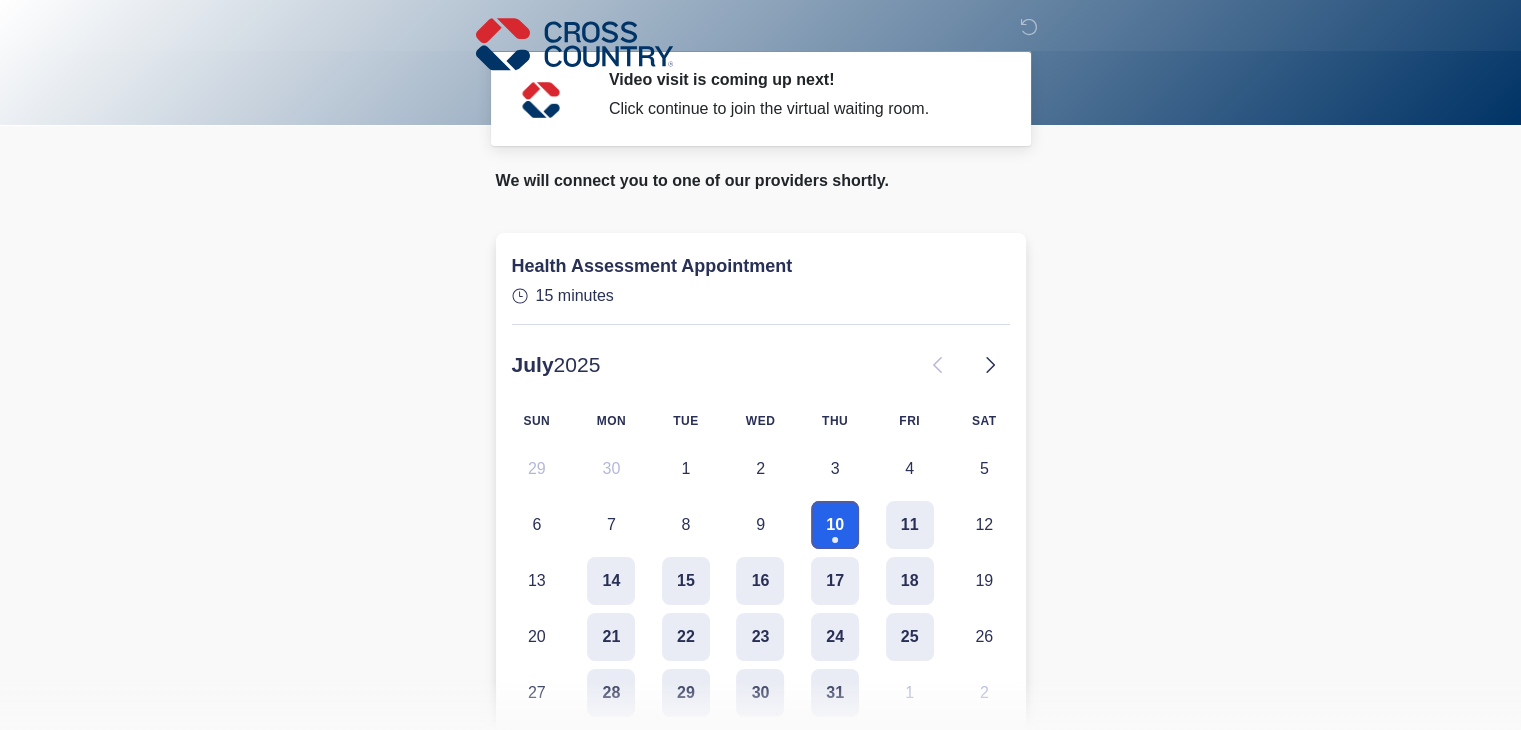 click on "10" at bounding box center (835, 525) 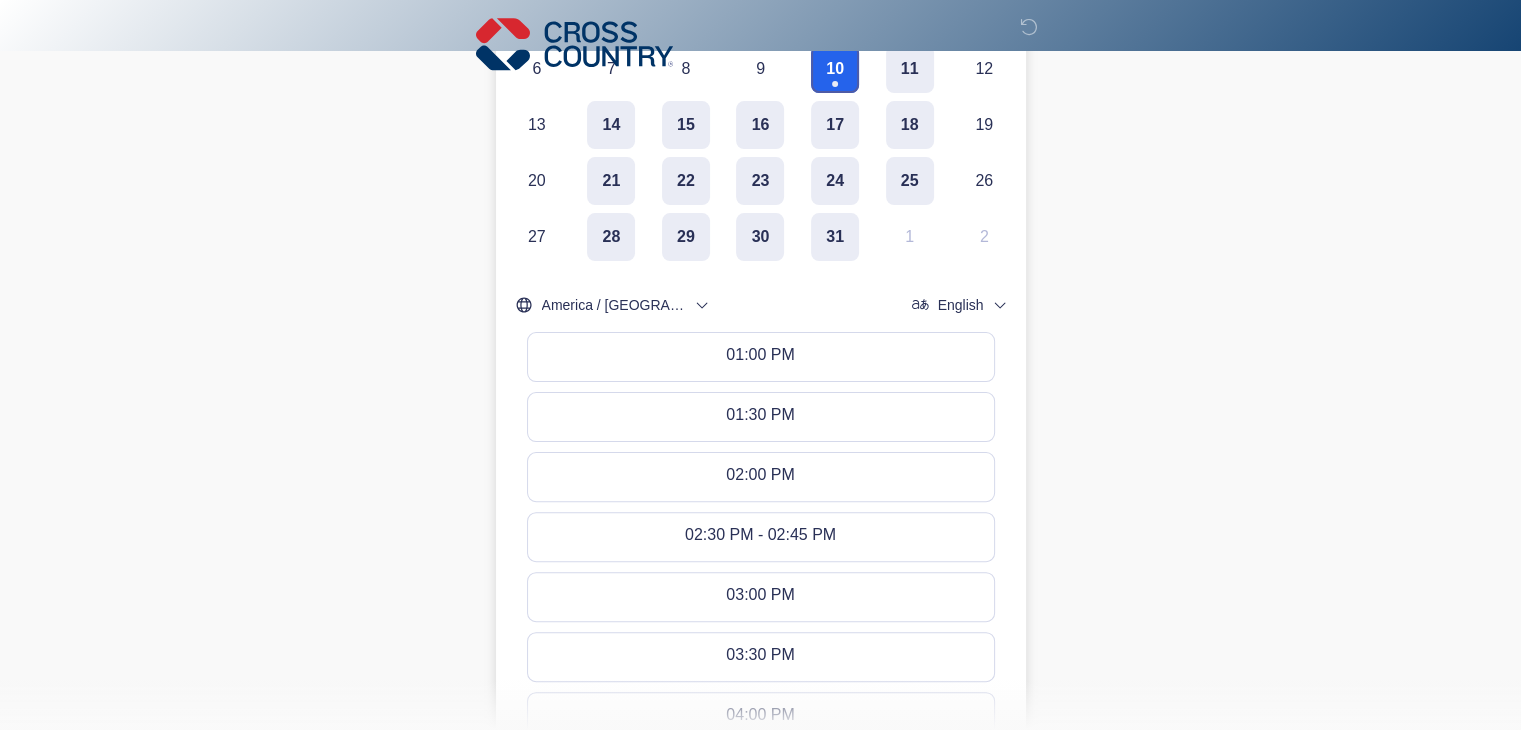scroll, scrollTop: 458, scrollLeft: 0, axis: vertical 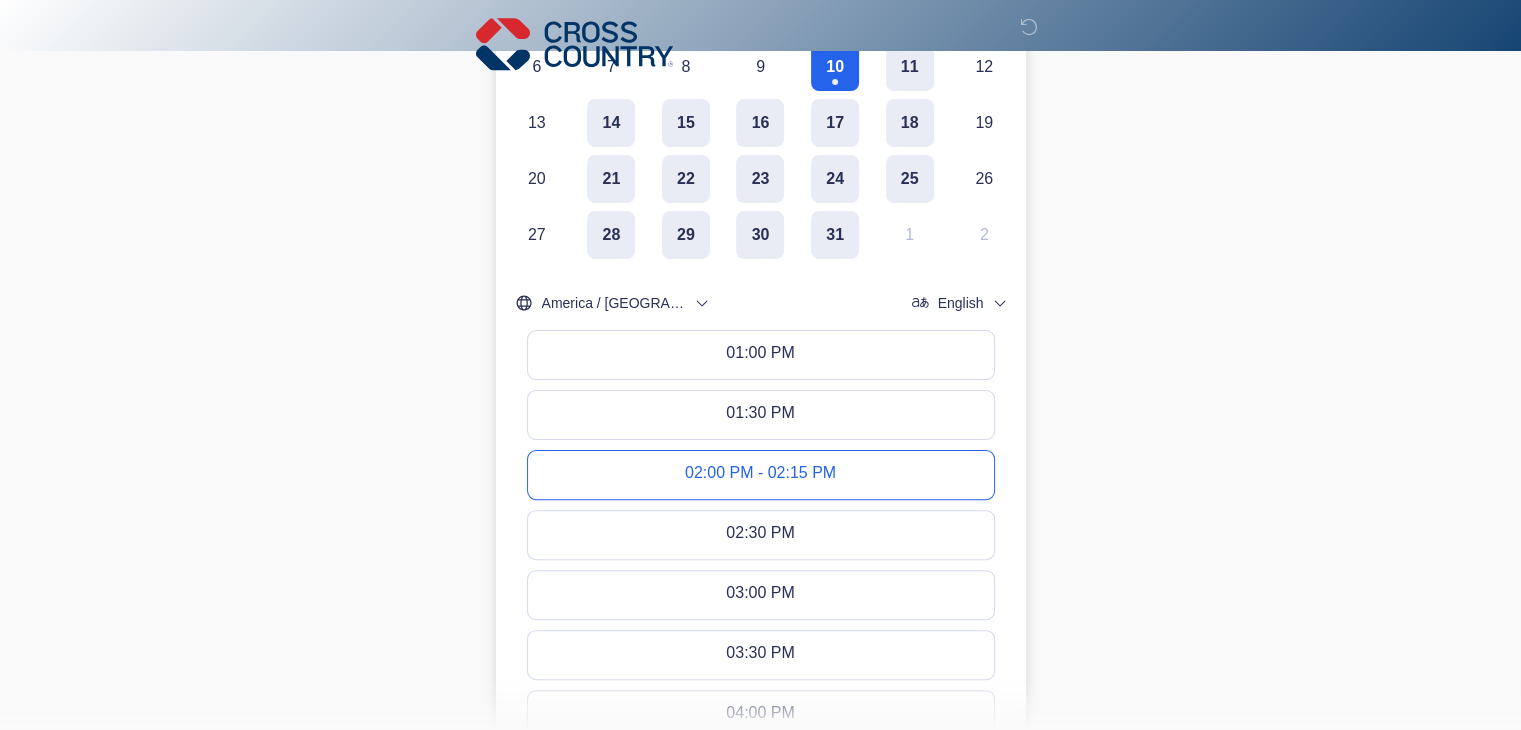 click on "02:00 PM - 02:15 PM" at bounding box center (760, 475) 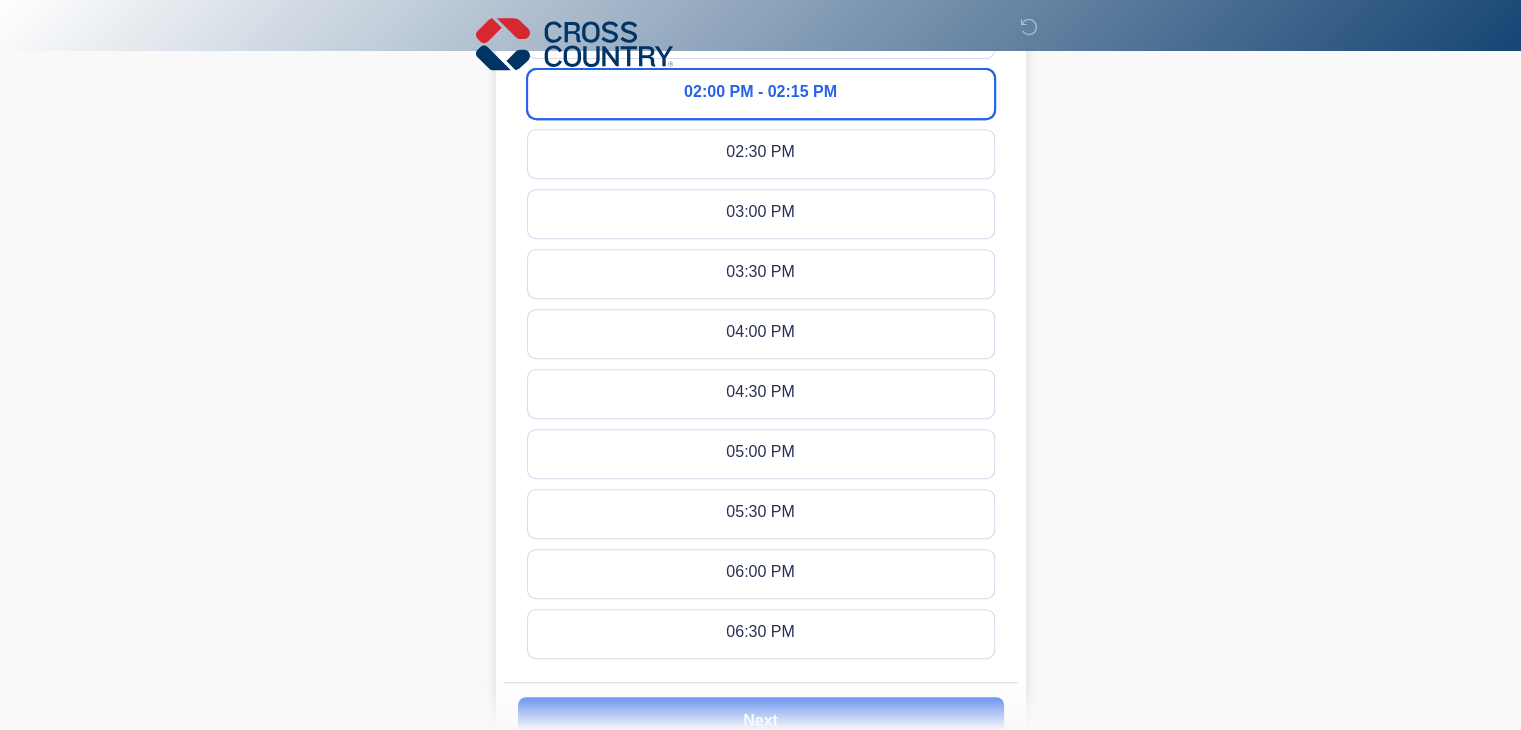 scroll, scrollTop: 1026, scrollLeft: 0, axis: vertical 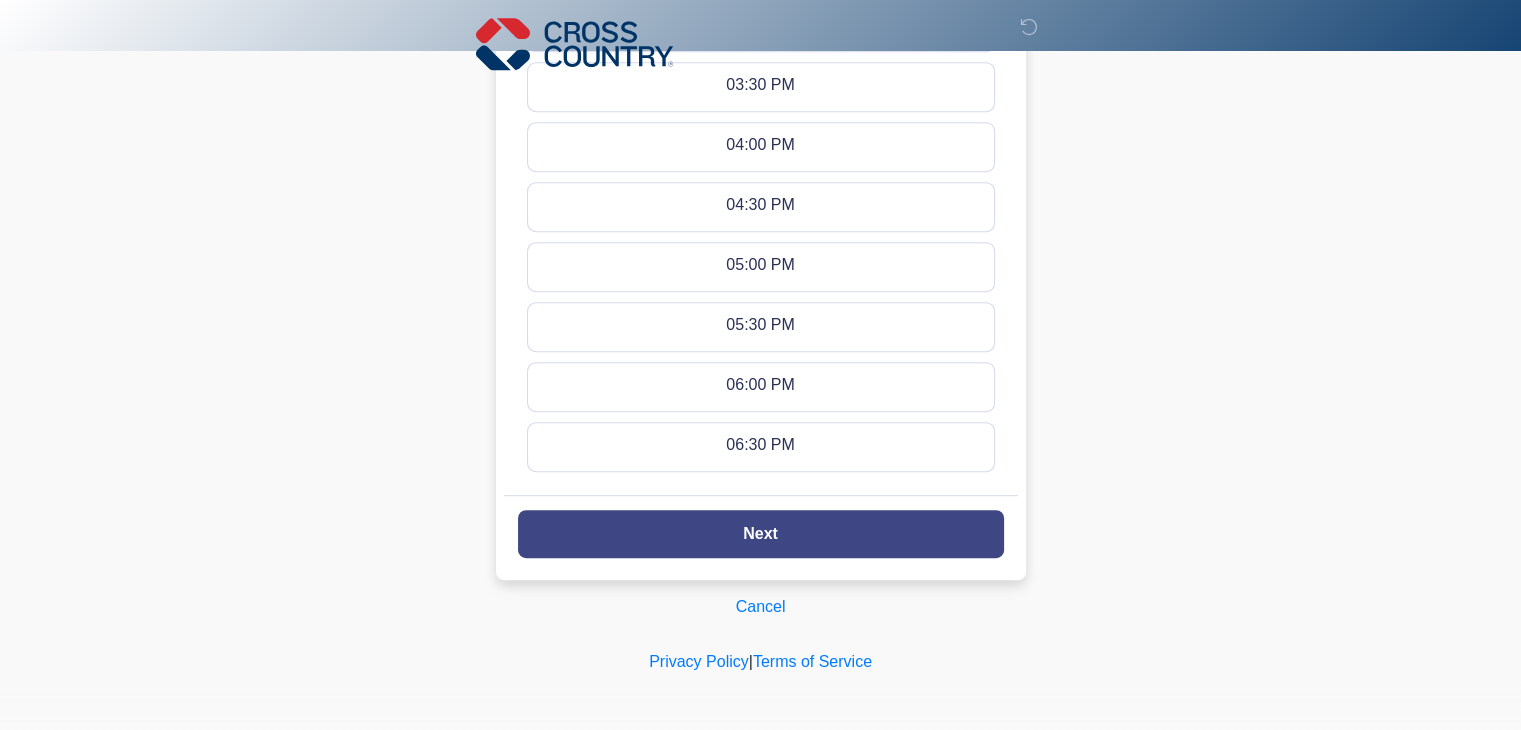 click on "Next" 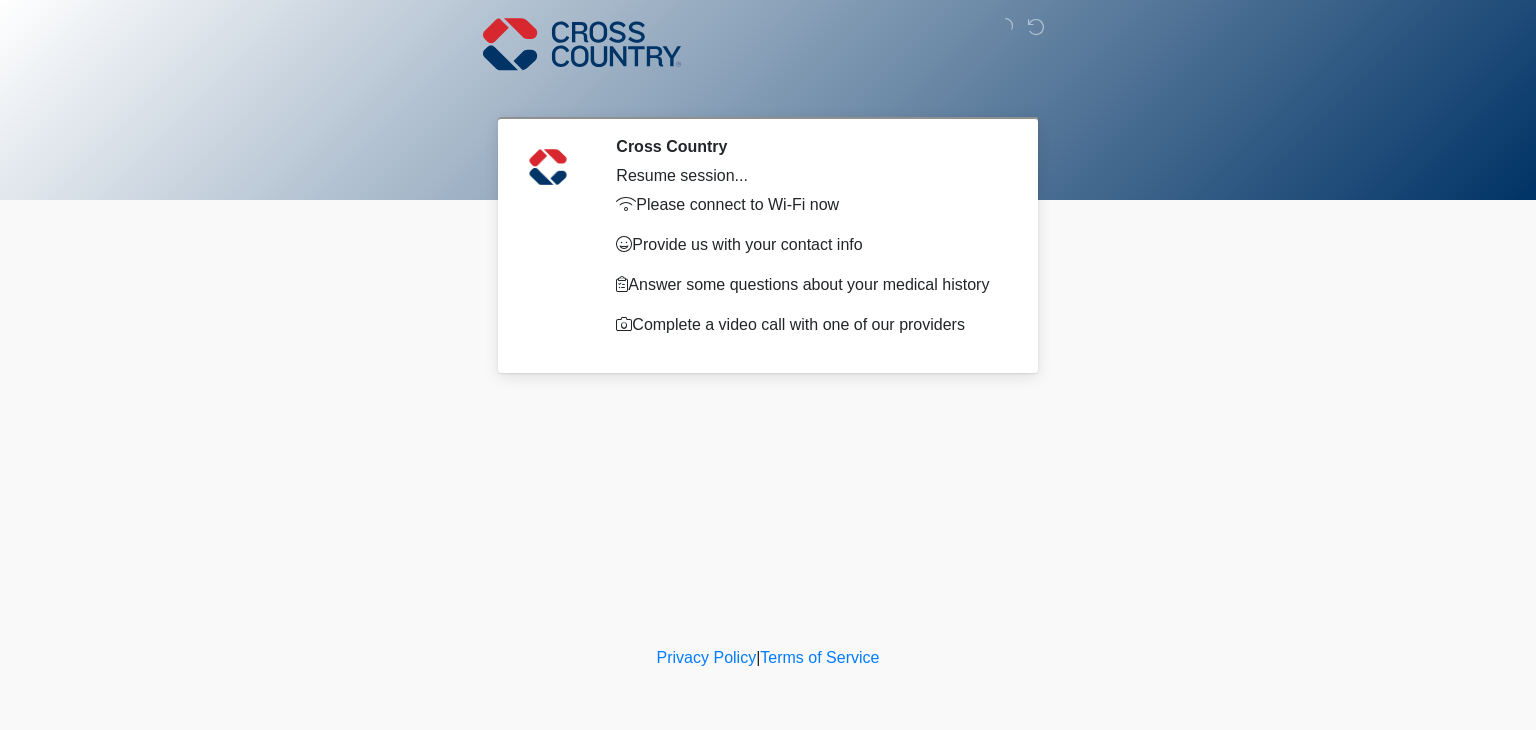 scroll, scrollTop: 0, scrollLeft: 0, axis: both 